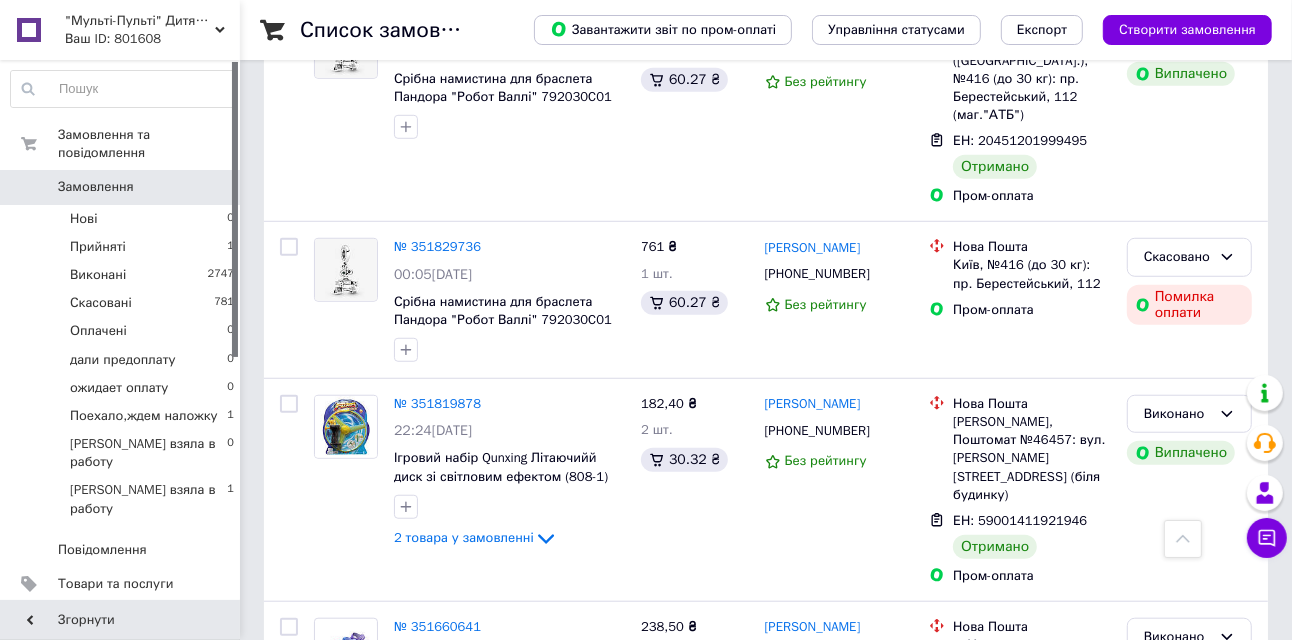 scroll, scrollTop: 1000, scrollLeft: 0, axis: vertical 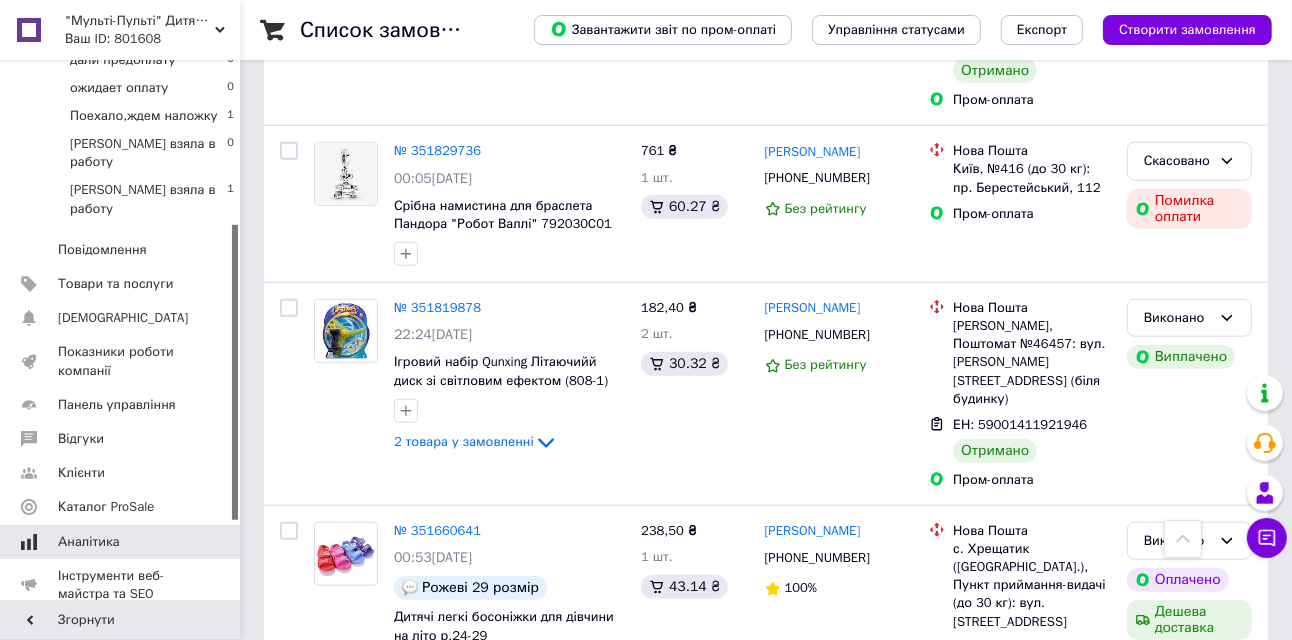 click on "Аналітика" at bounding box center (89, 542) 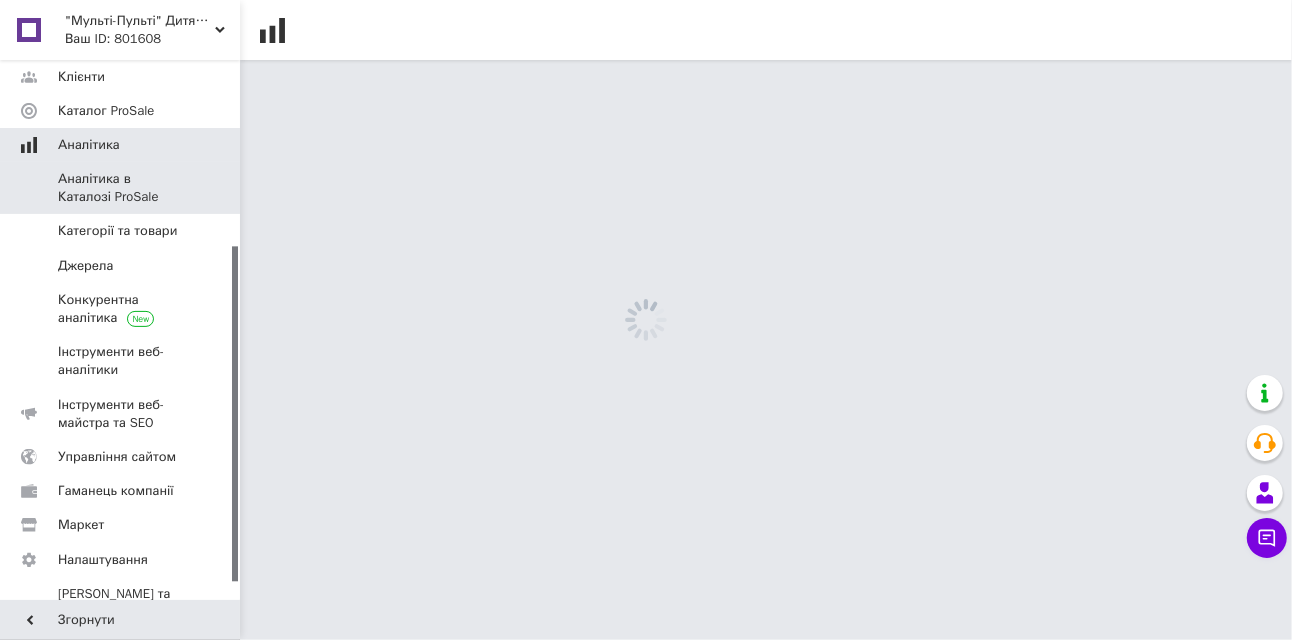 scroll, scrollTop: 0, scrollLeft: 0, axis: both 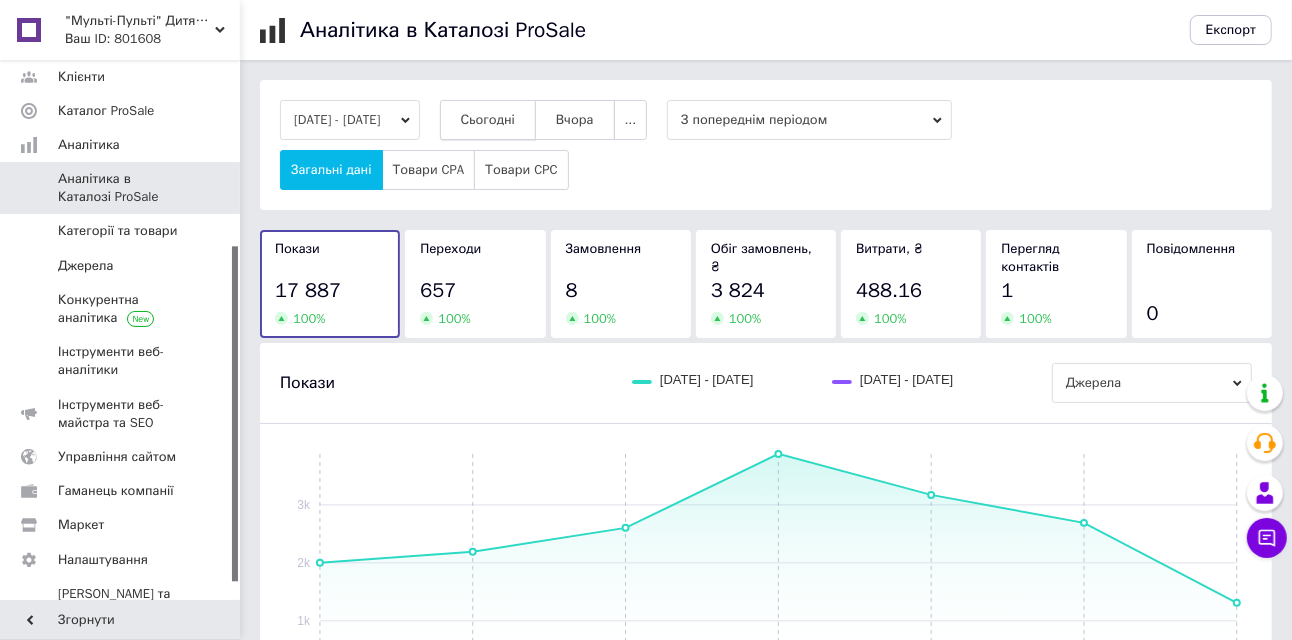 click on "Сьогодні" at bounding box center [488, 120] 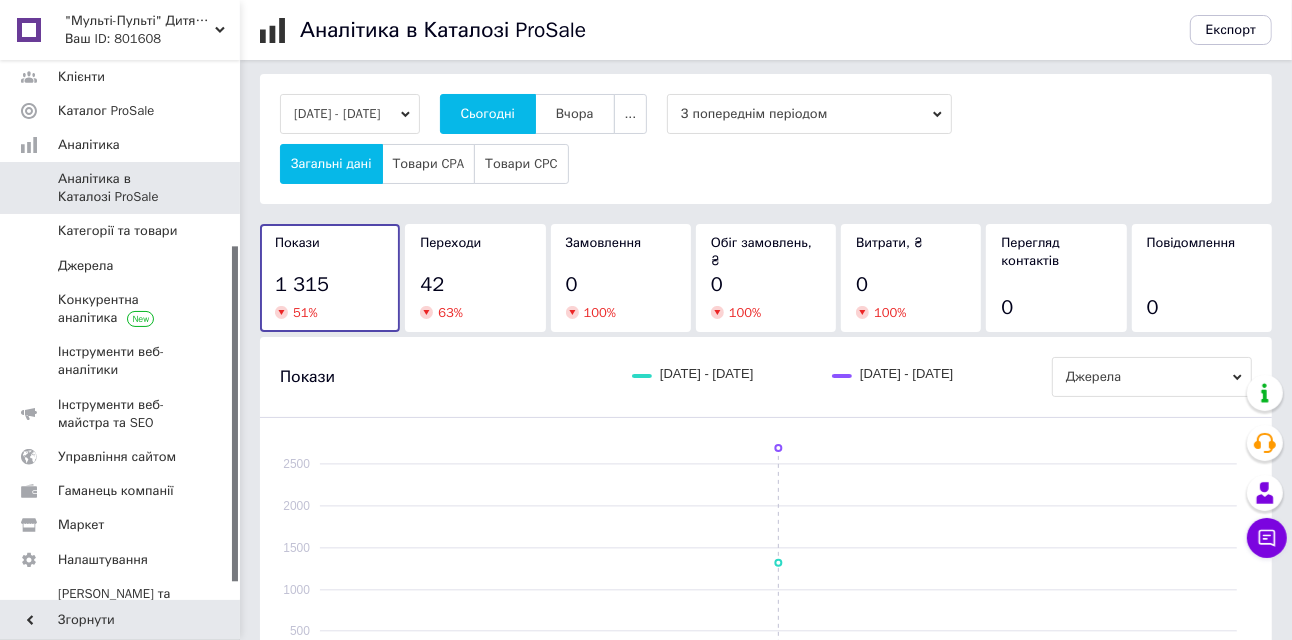 scroll, scrollTop: 200, scrollLeft: 0, axis: vertical 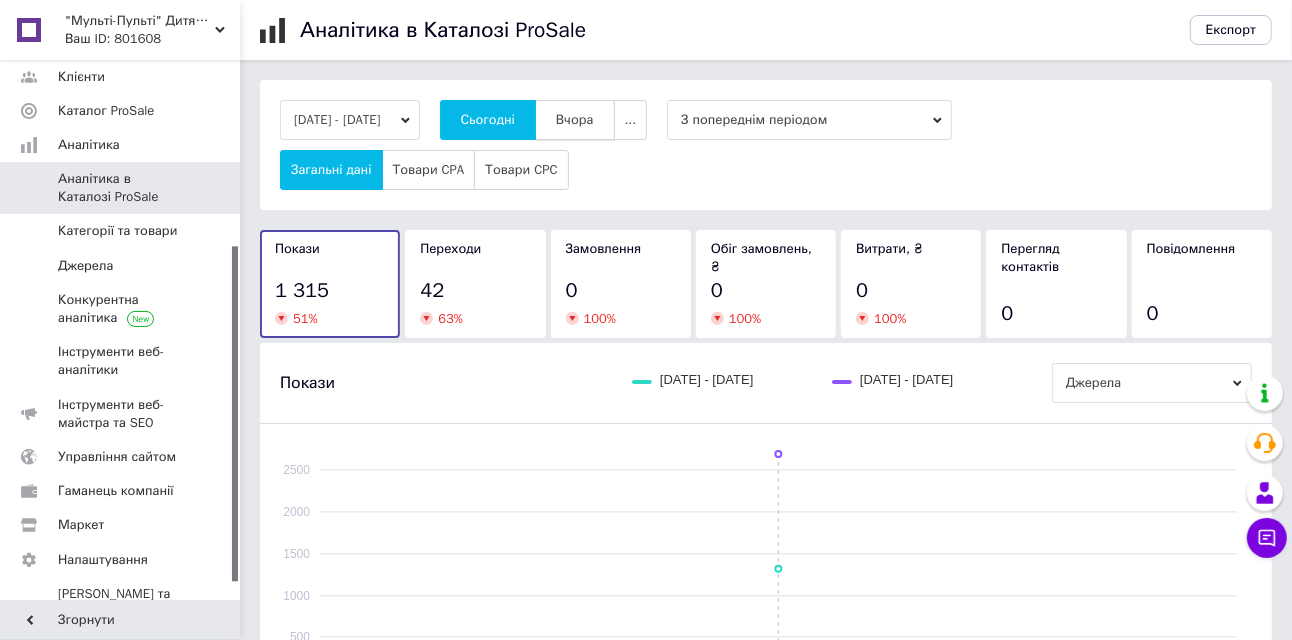 click on "Вчора" at bounding box center [575, 120] 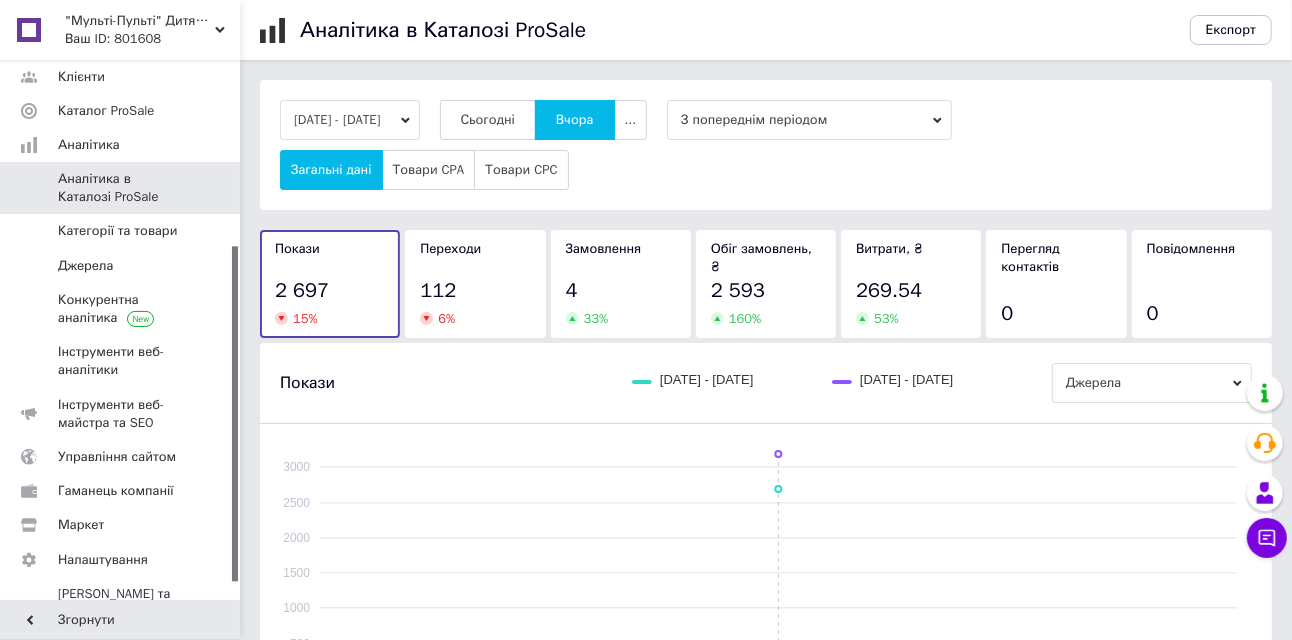 scroll, scrollTop: 400, scrollLeft: 0, axis: vertical 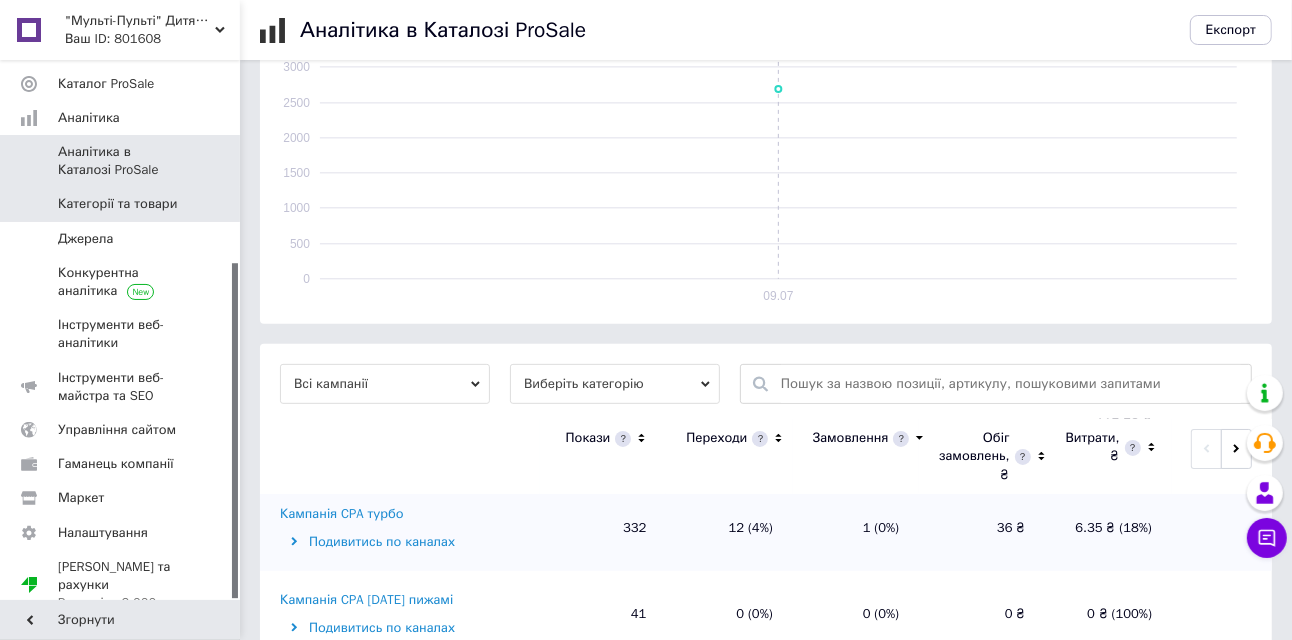 click on "Категорії та товари" at bounding box center (117, 204) 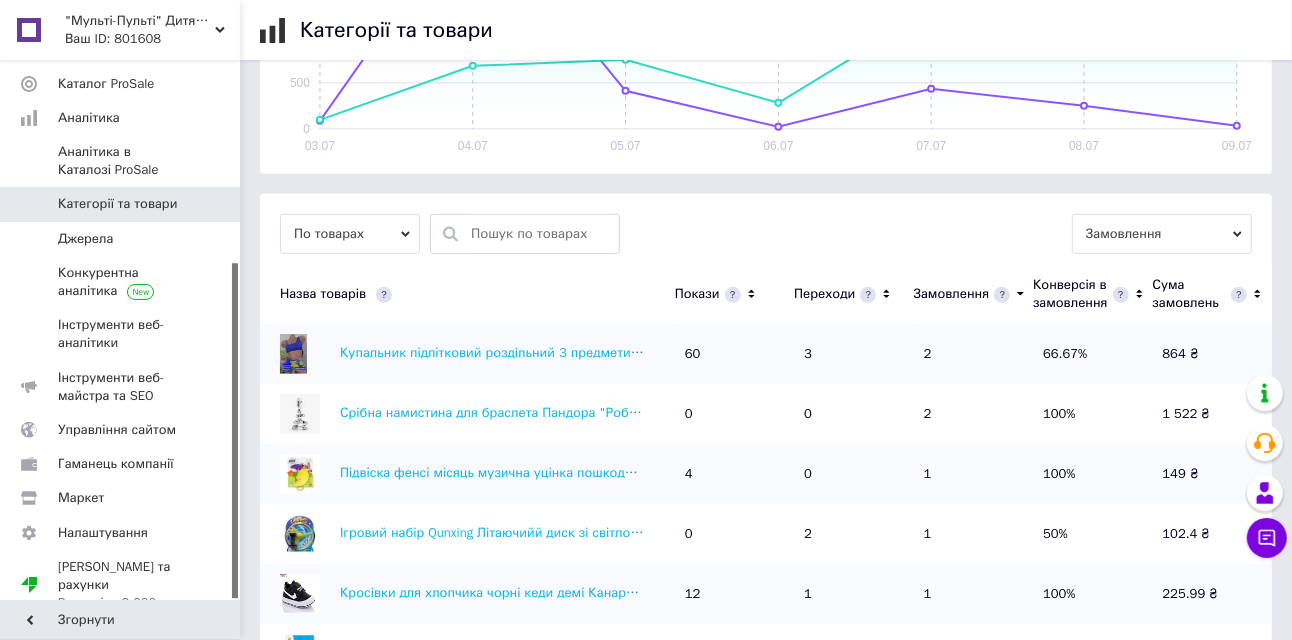 scroll, scrollTop: 500, scrollLeft: 0, axis: vertical 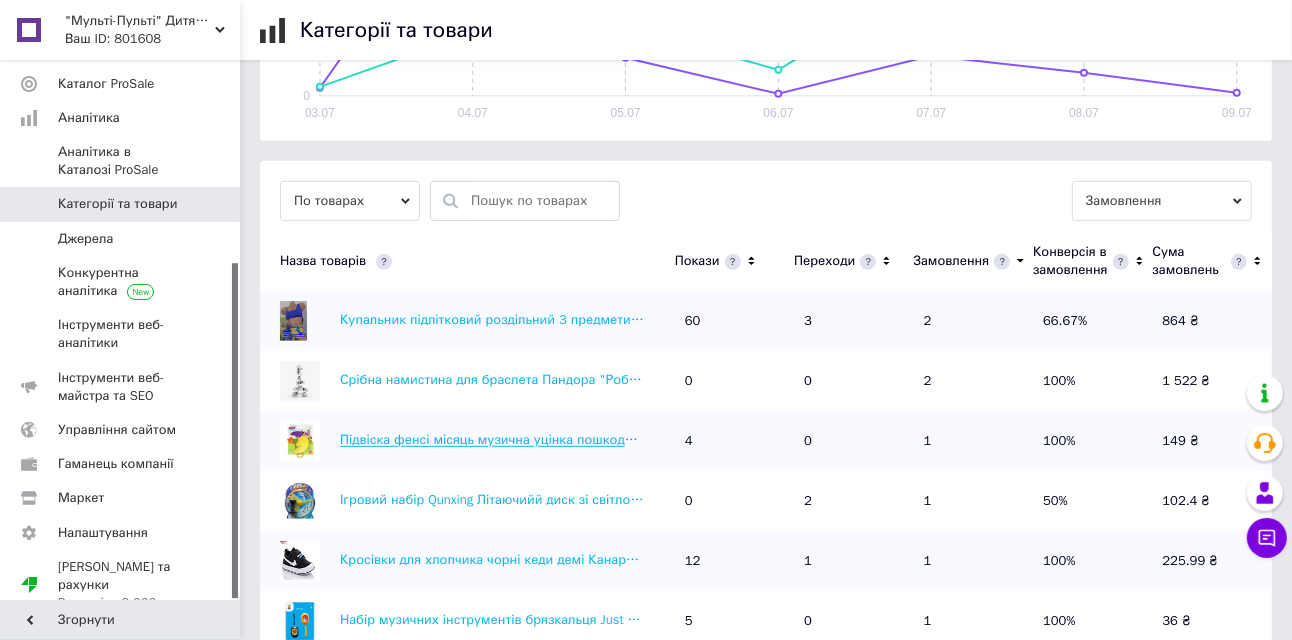 click on "Підвіска фенсі місяць музична уцінка пошкоджена паковання" at bounding box center [532, 440] 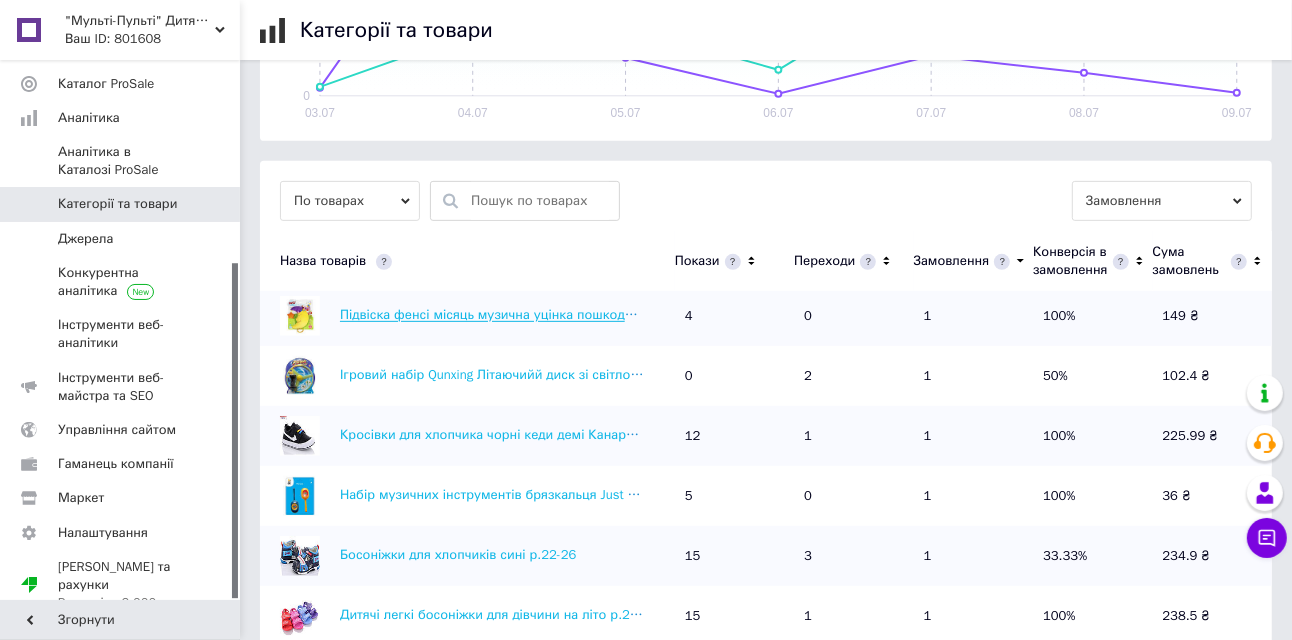 scroll, scrollTop: 100, scrollLeft: 0, axis: vertical 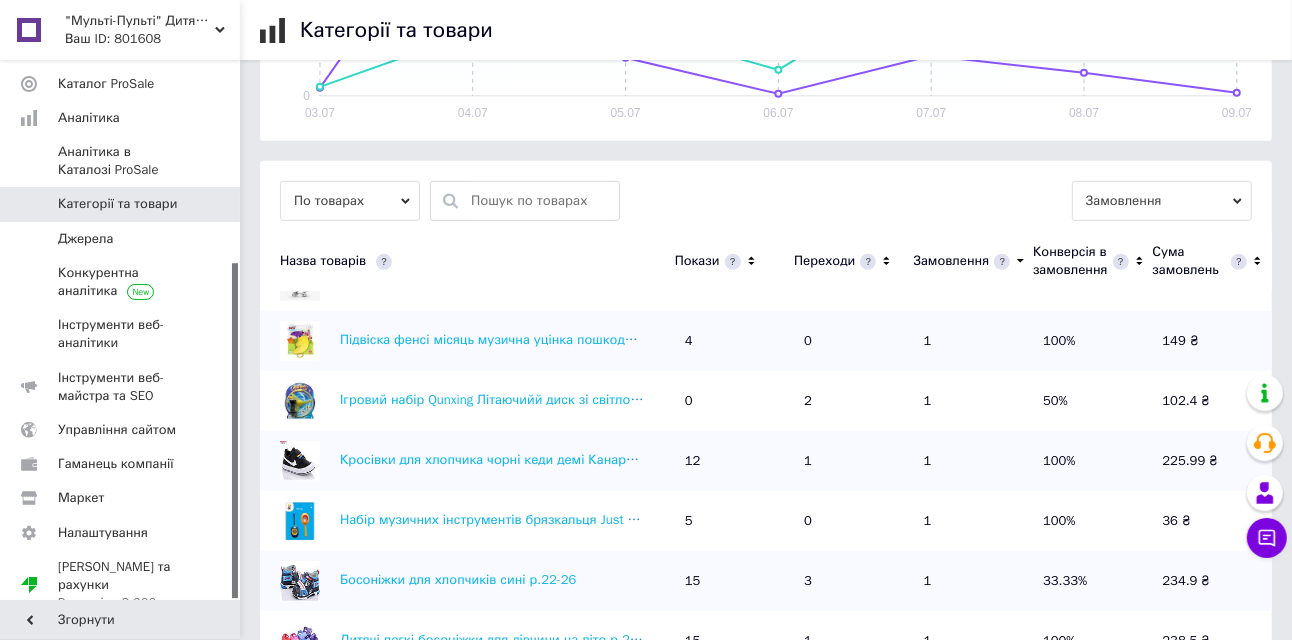 click 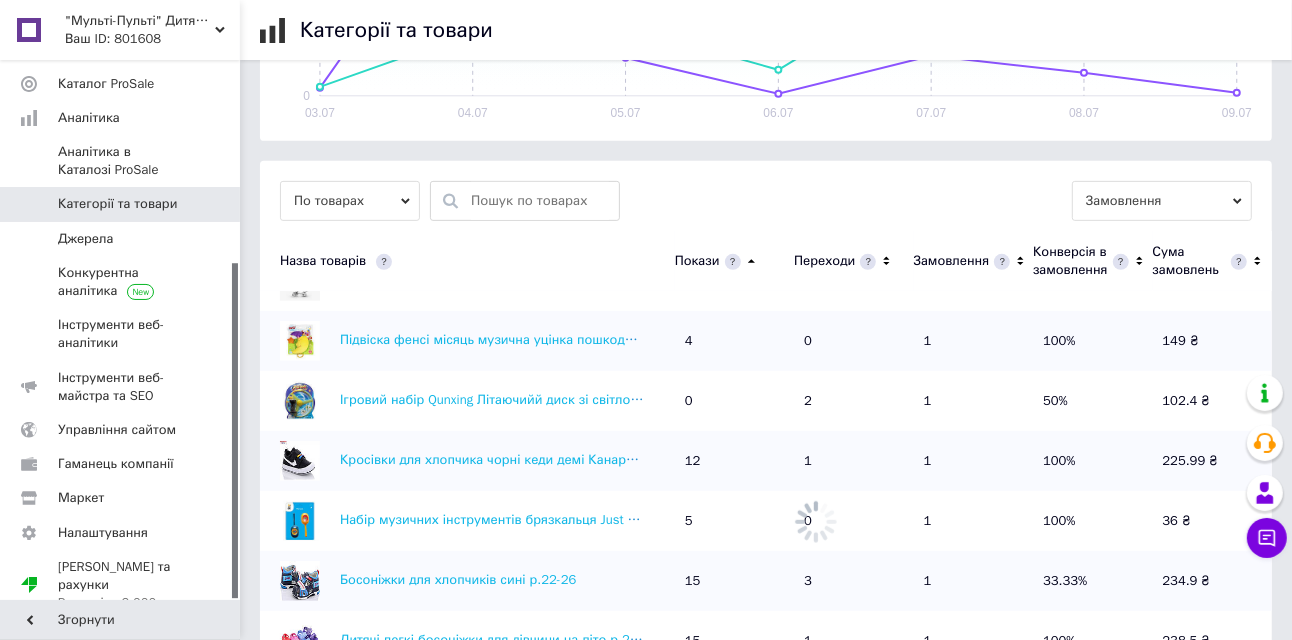 scroll, scrollTop: 0, scrollLeft: 0, axis: both 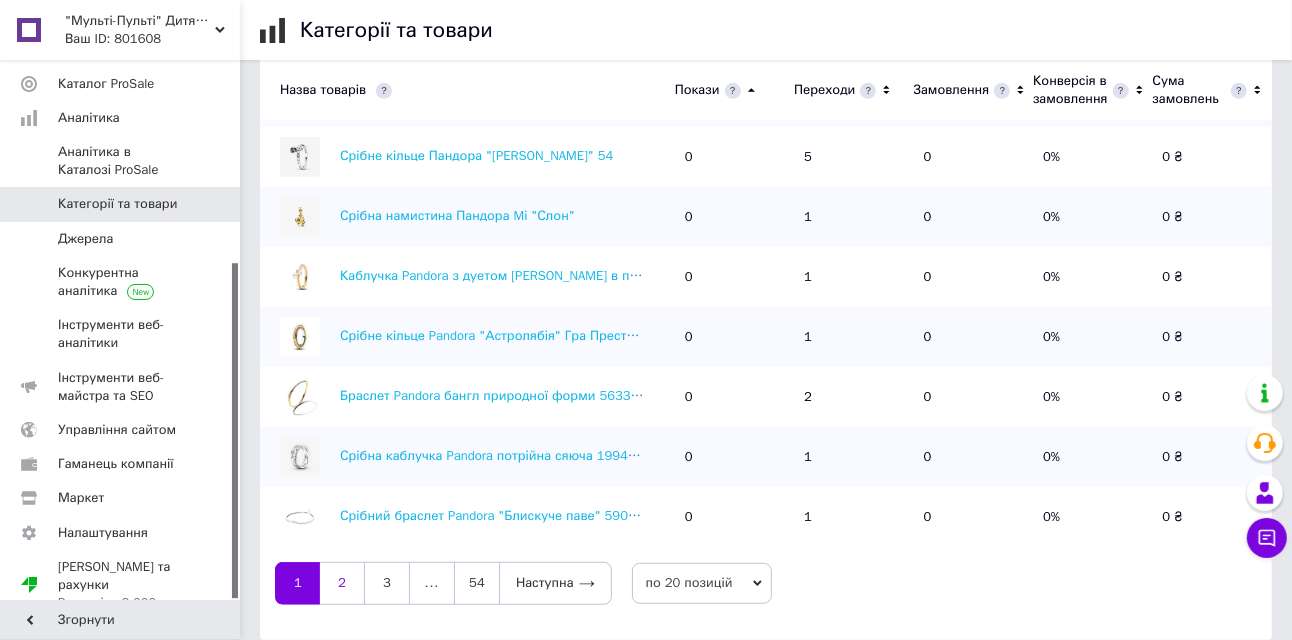 click on "2" at bounding box center (342, 583) 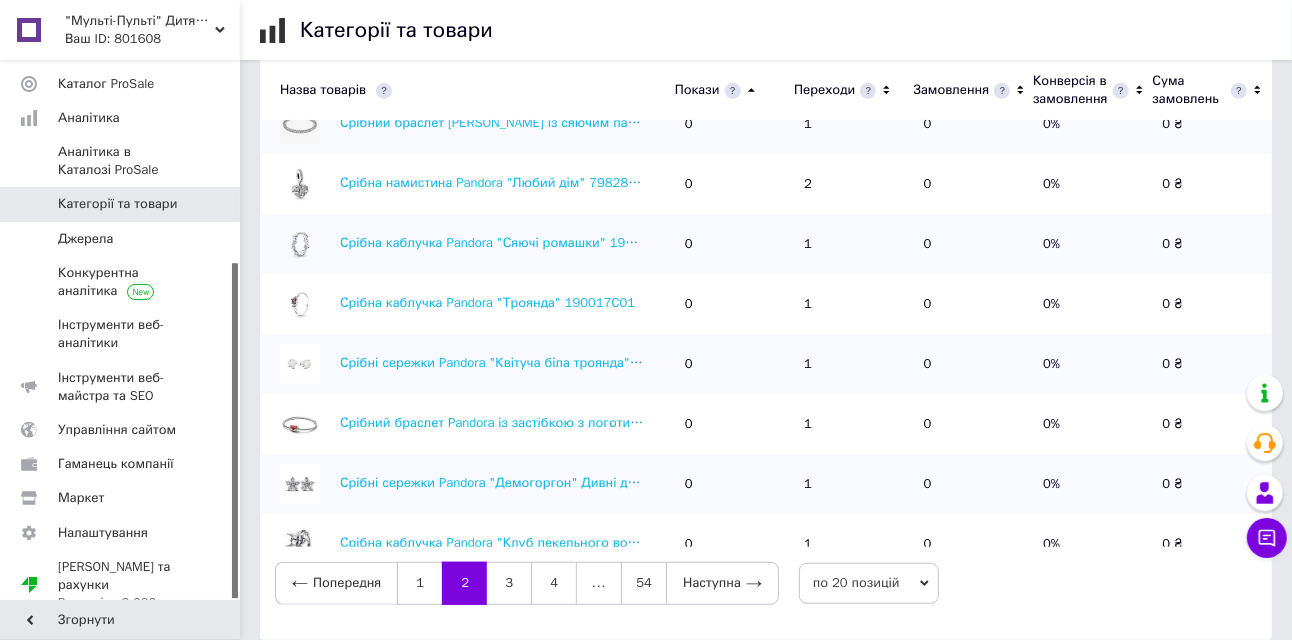 scroll, scrollTop: 0, scrollLeft: 0, axis: both 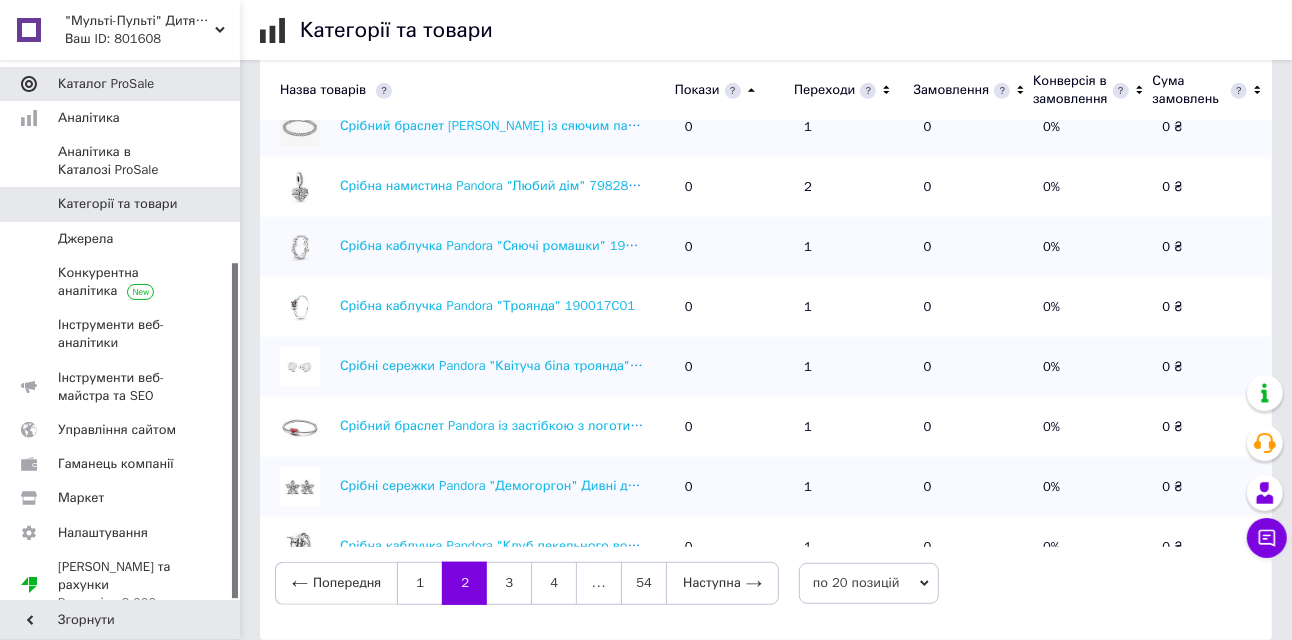 click on "Каталог ProSale" at bounding box center [106, 84] 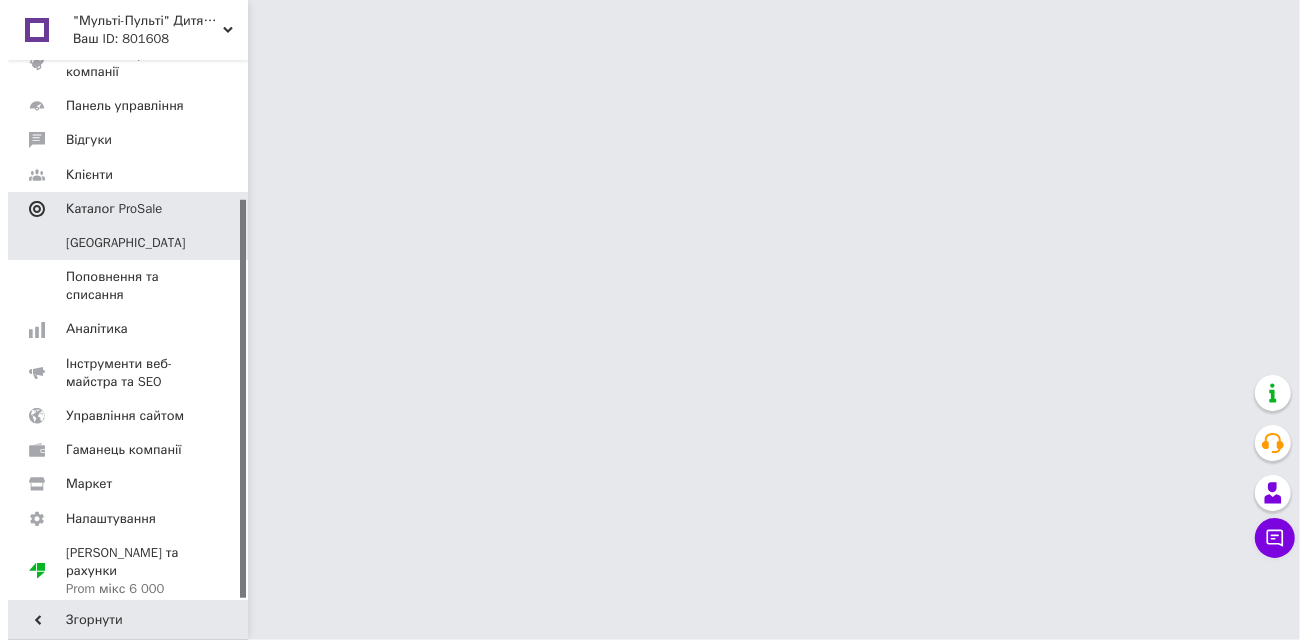scroll, scrollTop: 0, scrollLeft: 0, axis: both 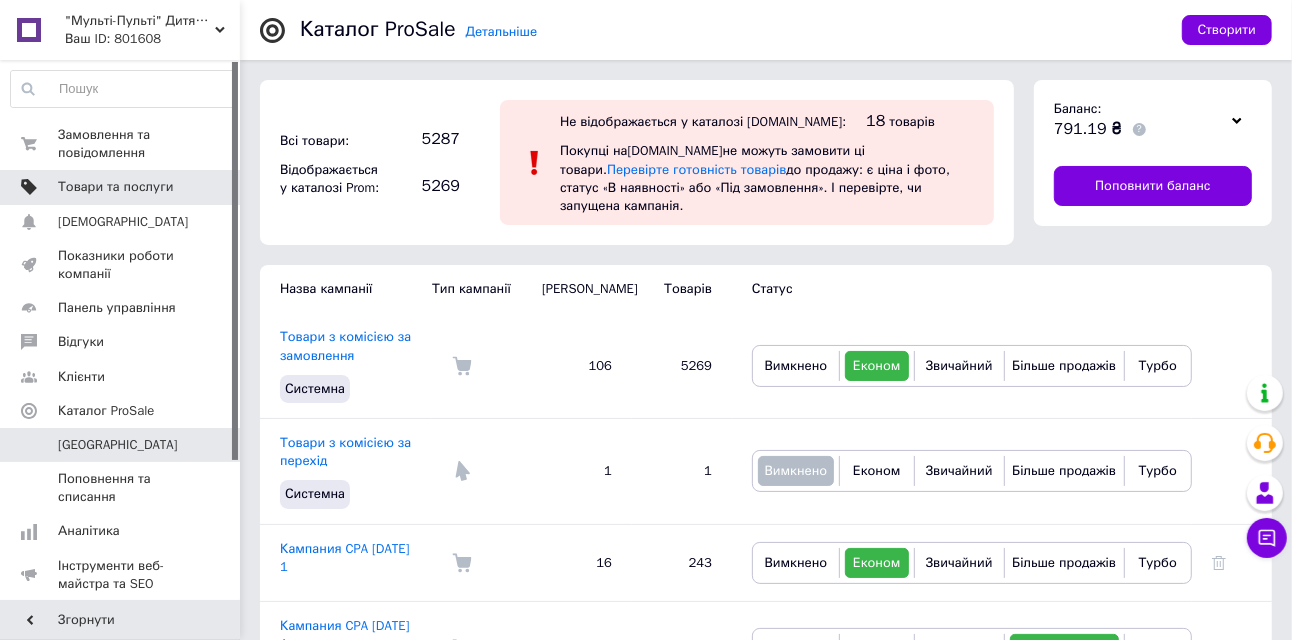 click on "Товари та послуги" at bounding box center [115, 187] 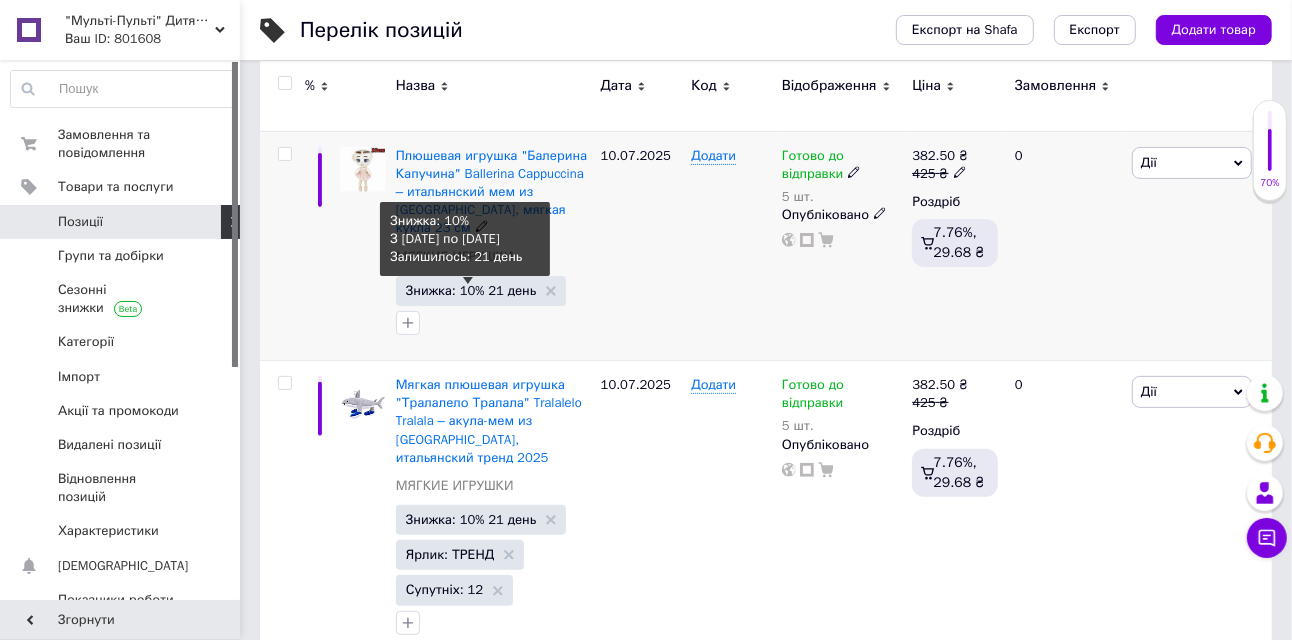 scroll, scrollTop: 600, scrollLeft: 0, axis: vertical 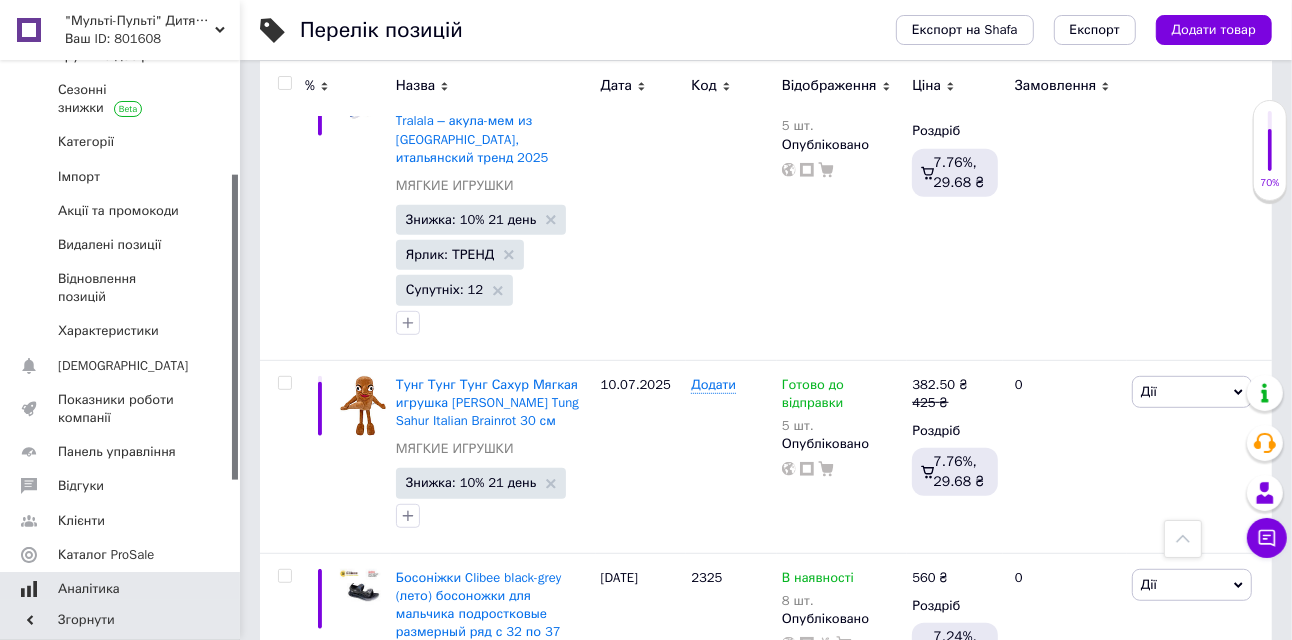 click on "Аналітика" at bounding box center [121, 589] 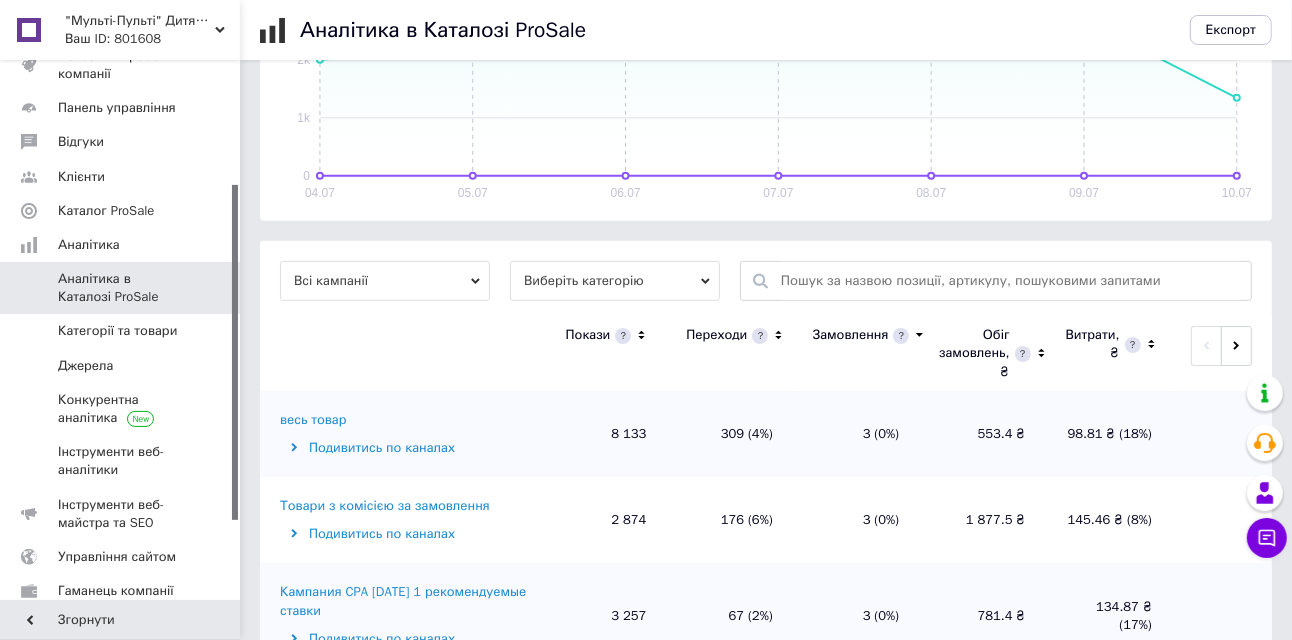 scroll, scrollTop: 600, scrollLeft: 0, axis: vertical 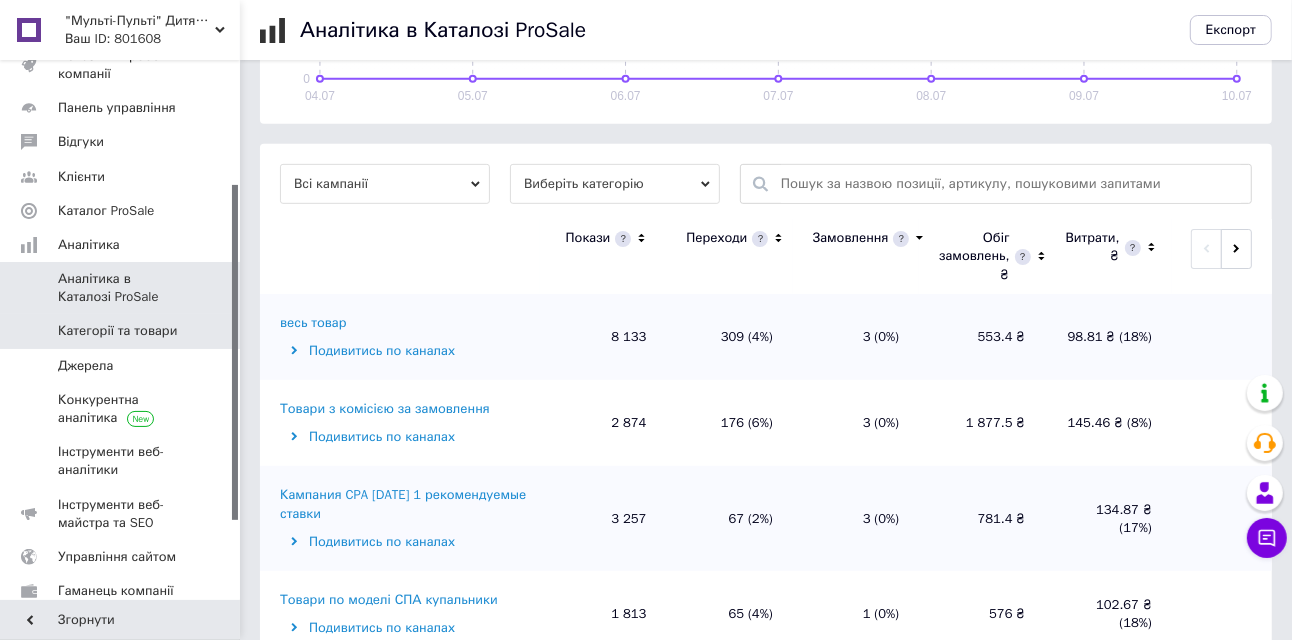 click on "Категорії та товари" at bounding box center (117, 331) 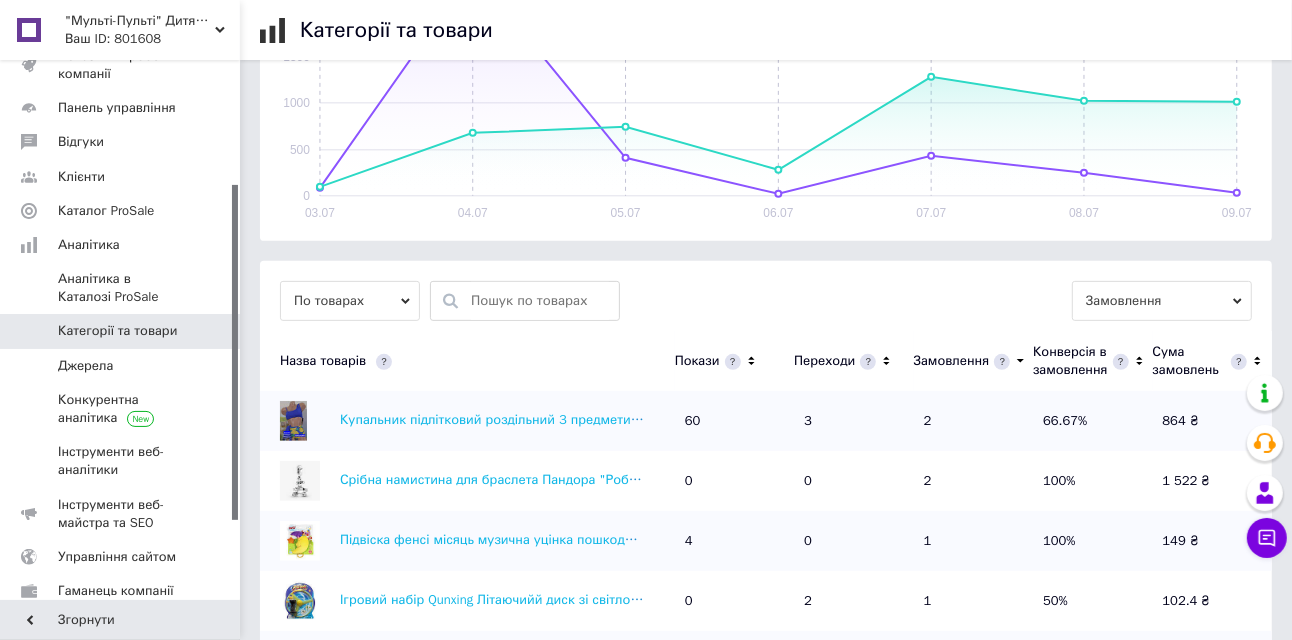 scroll, scrollTop: 500, scrollLeft: 0, axis: vertical 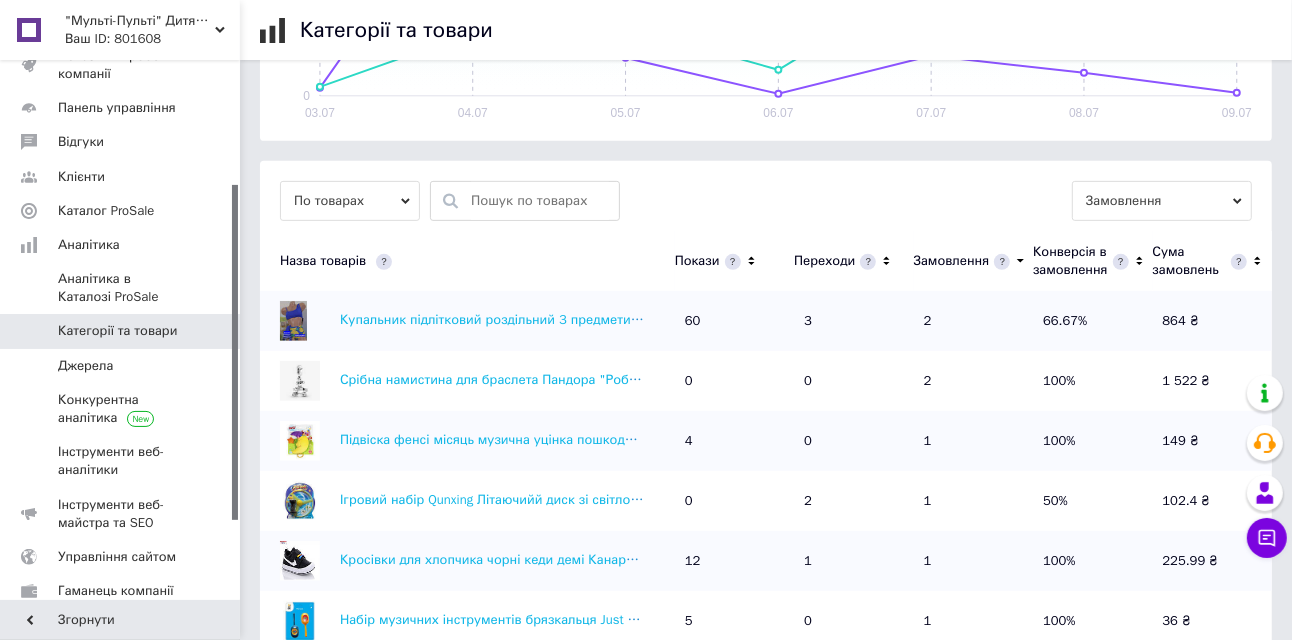 click at bounding box center (540, 201) 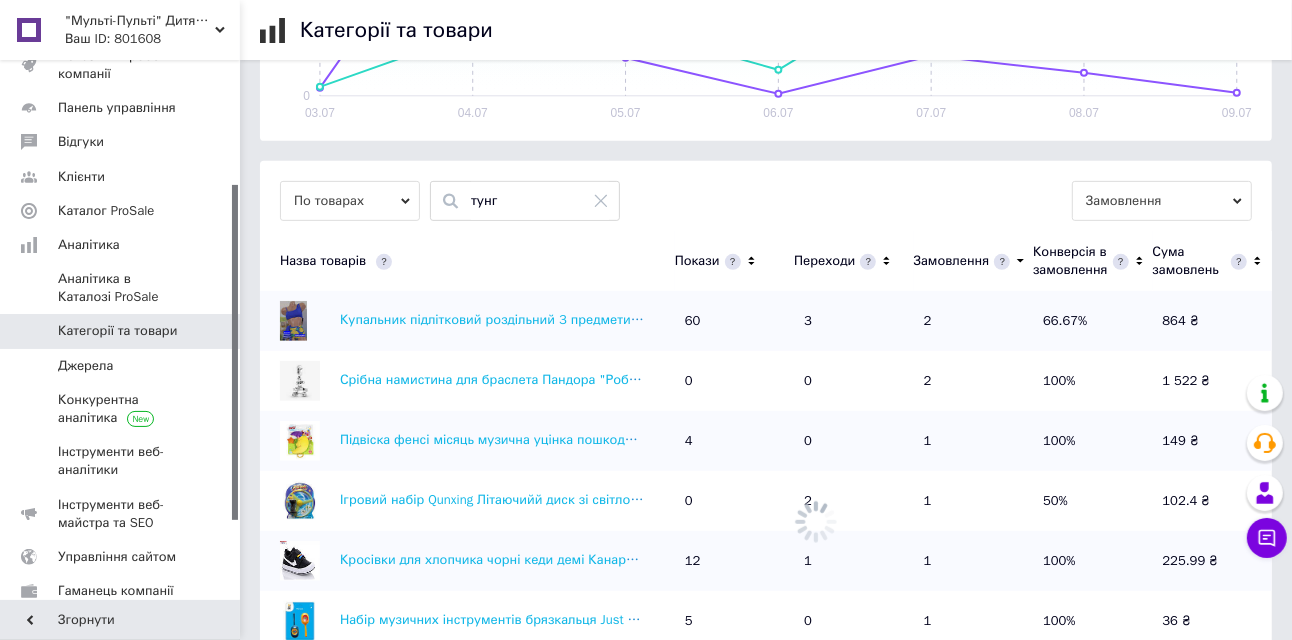 scroll, scrollTop: 202, scrollLeft: 0, axis: vertical 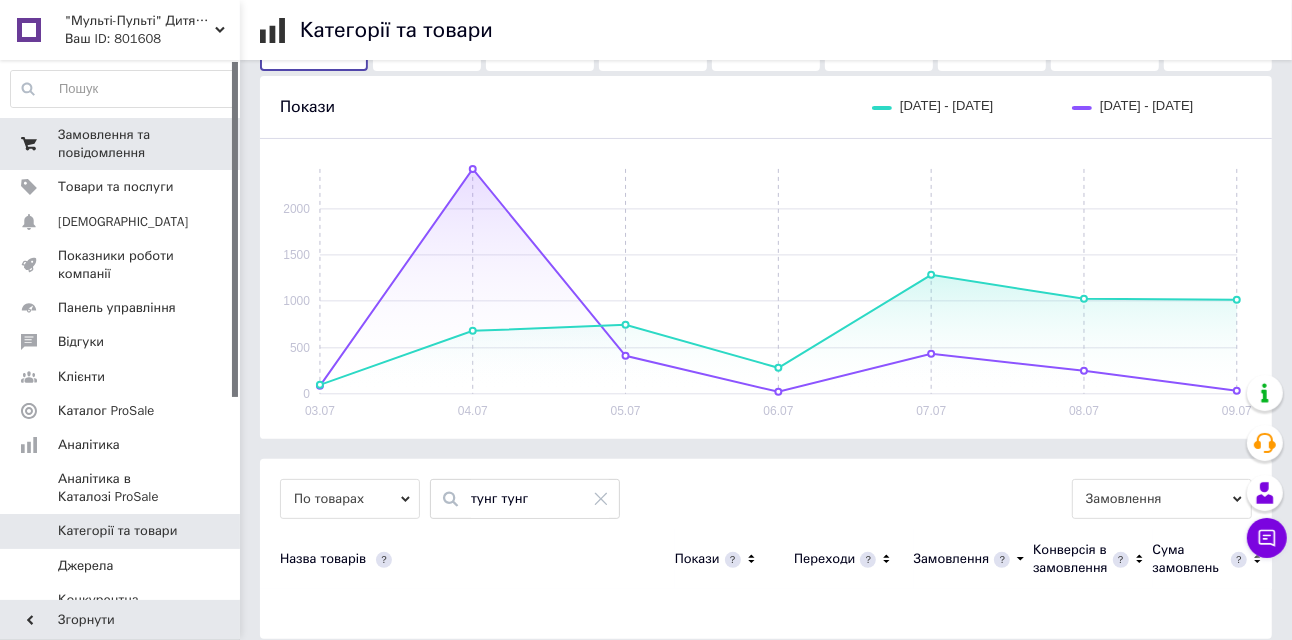 type on "тунг тунг" 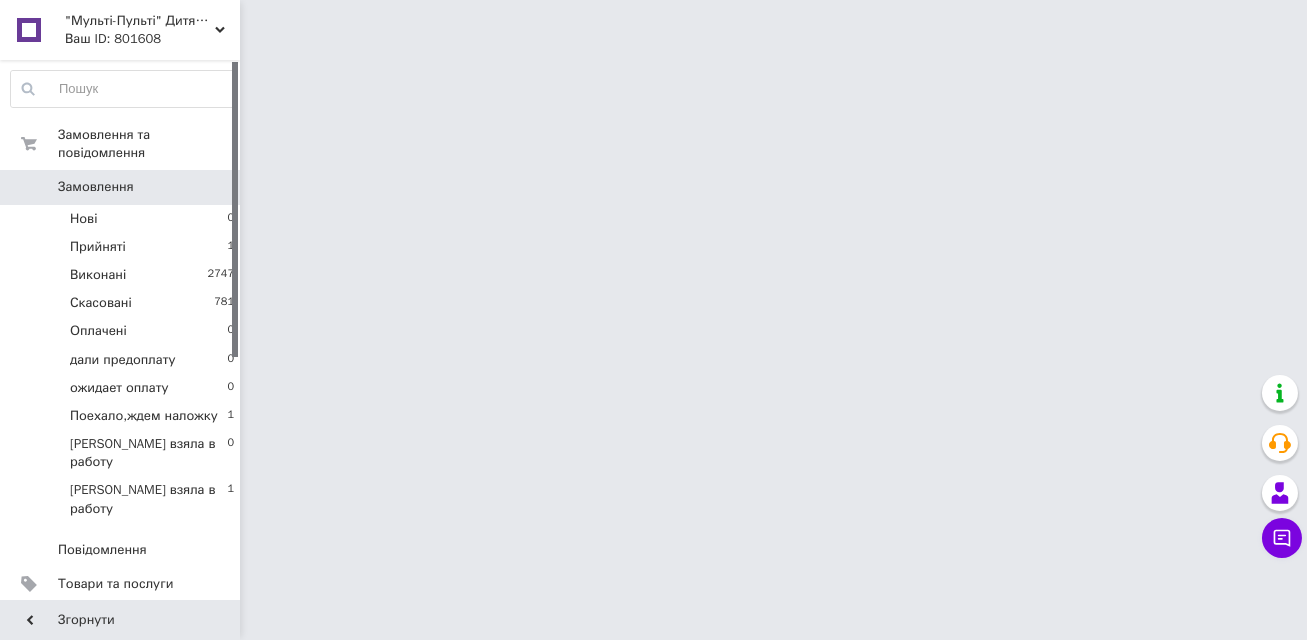 click on "Товари та послуги" at bounding box center [123, 584] 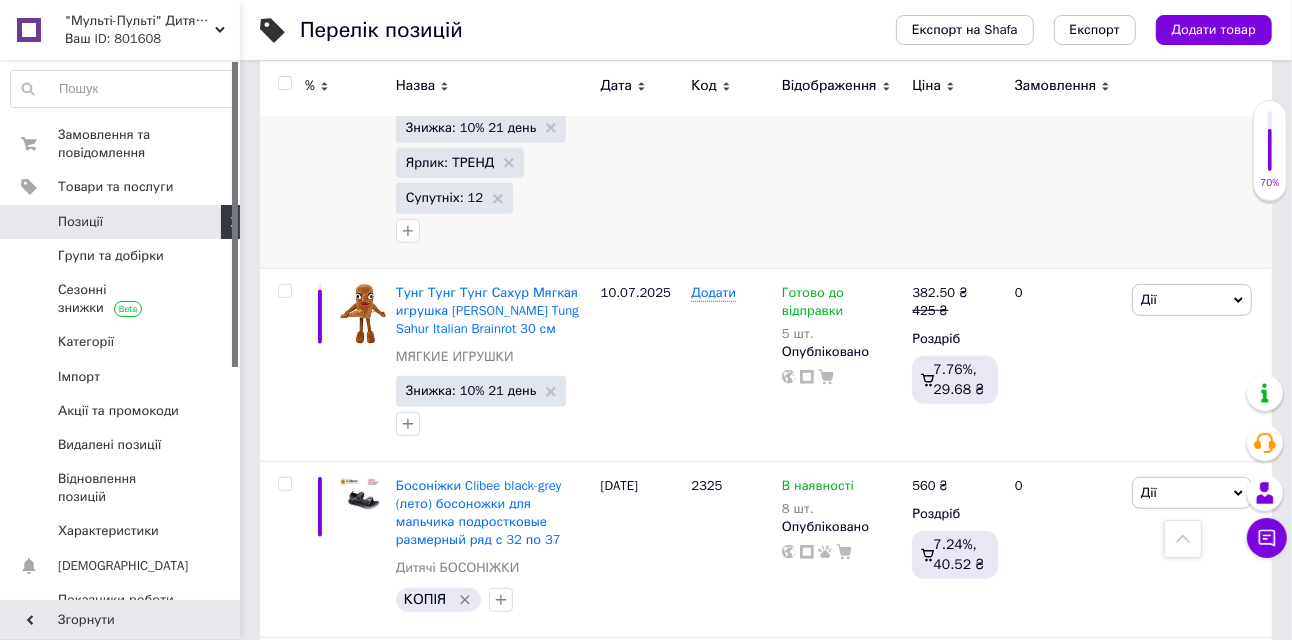 scroll, scrollTop: 700, scrollLeft: 0, axis: vertical 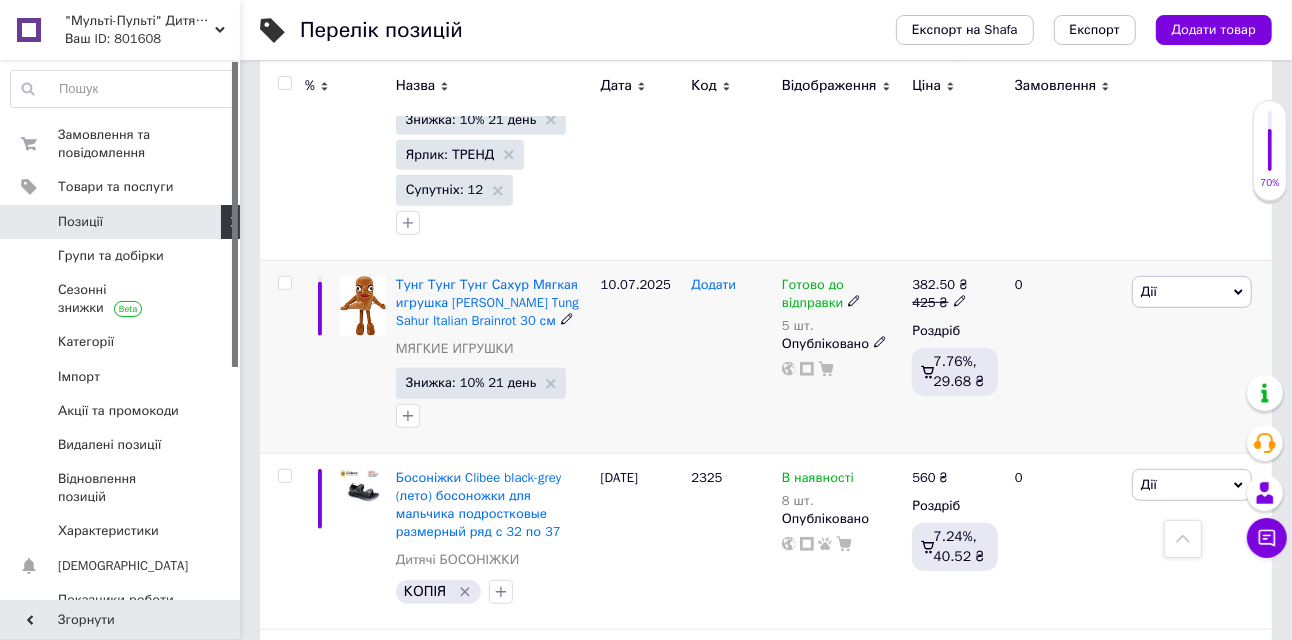 click on "Додати" at bounding box center [713, 285] 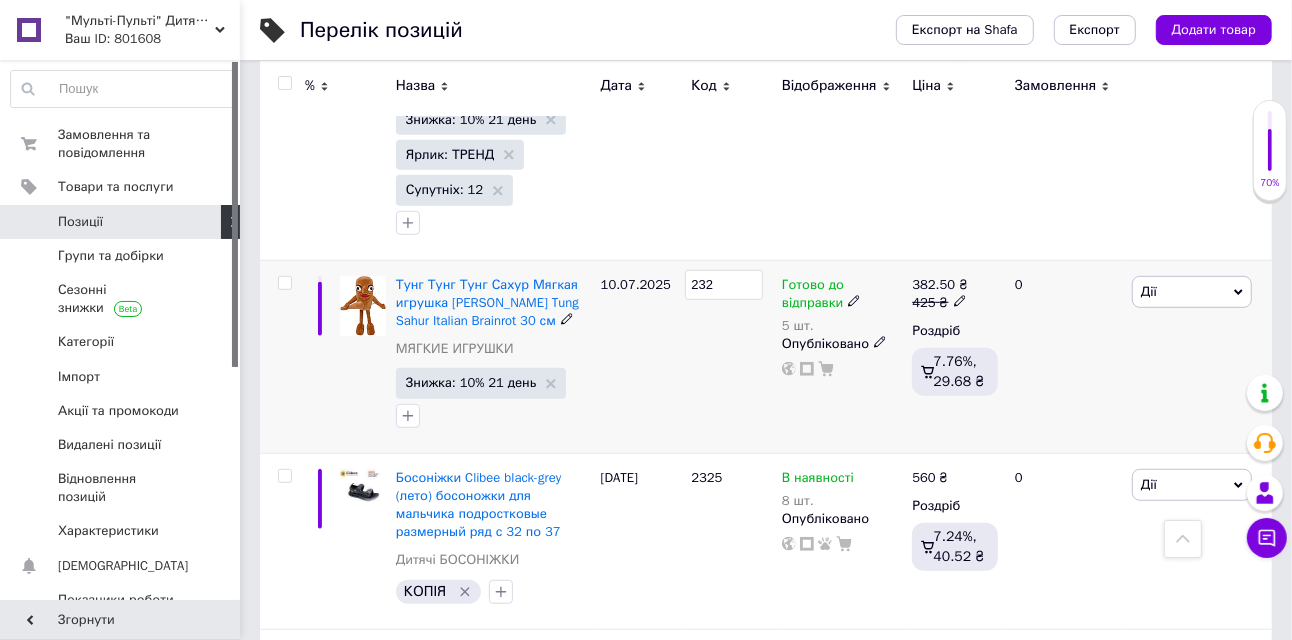 type on "2326" 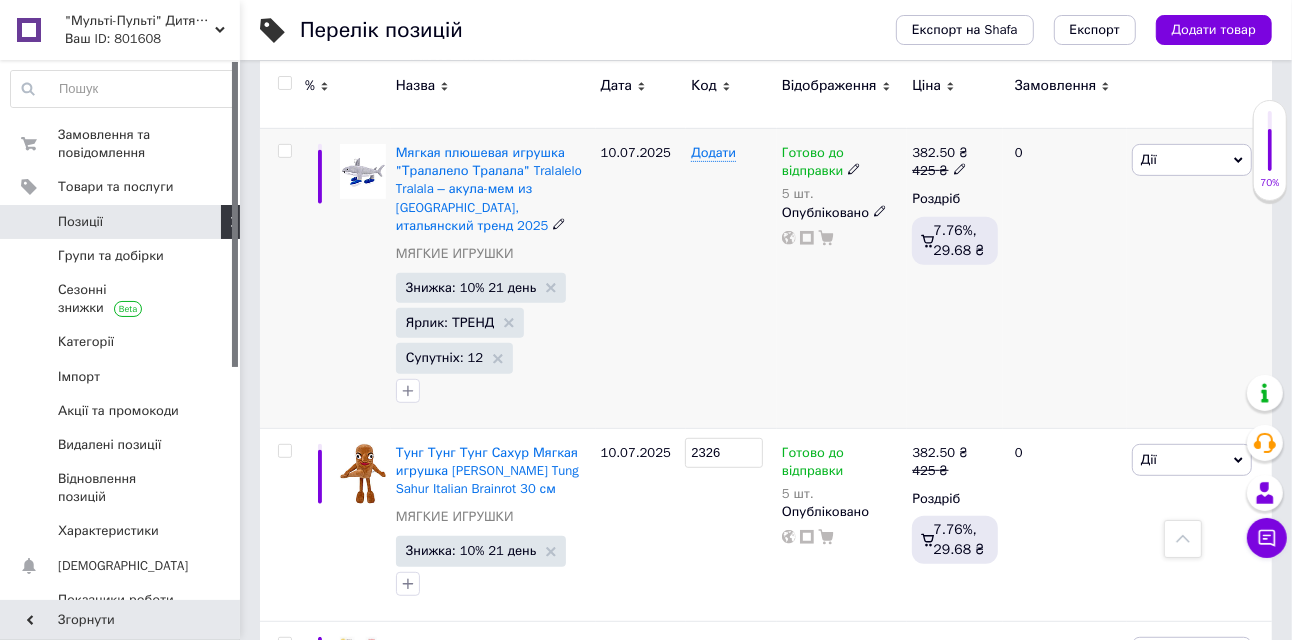 scroll, scrollTop: 500, scrollLeft: 0, axis: vertical 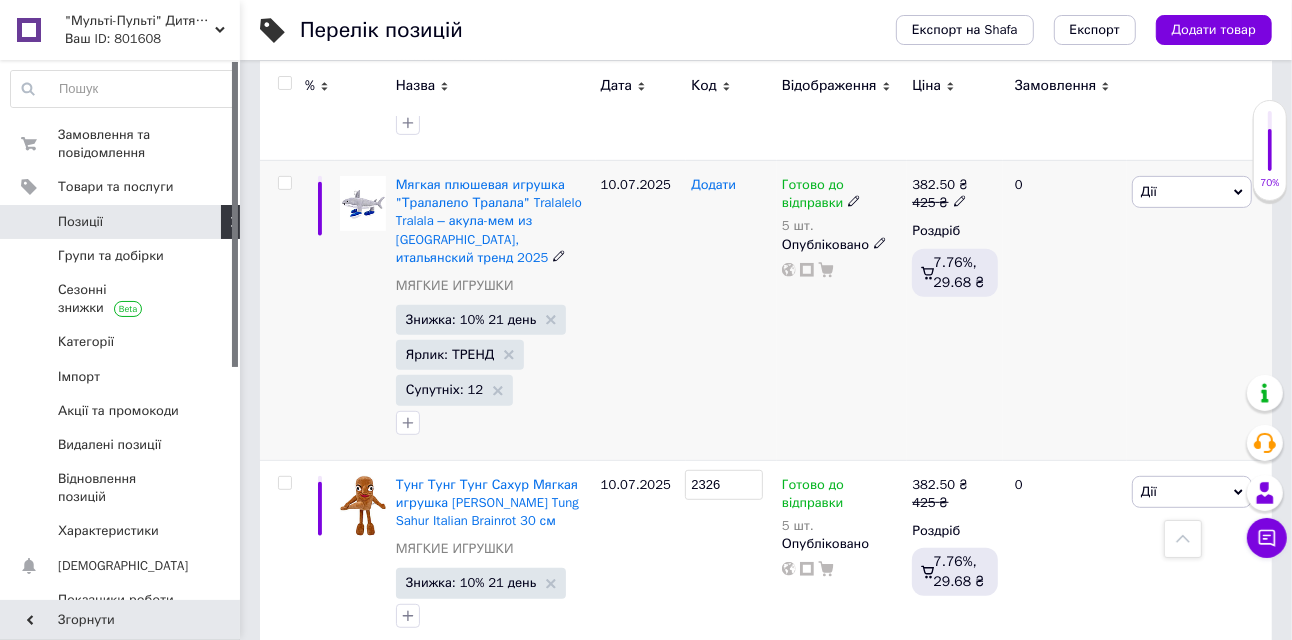 click on "Додати" at bounding box center [713, 185] 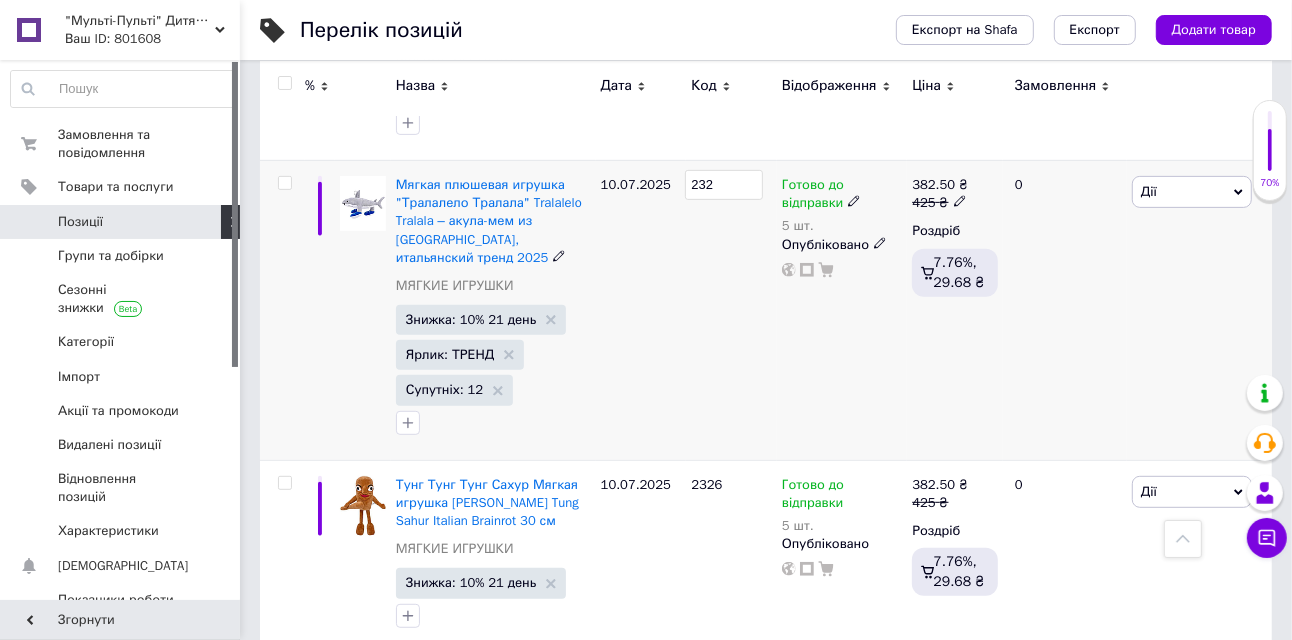 type on "2327" 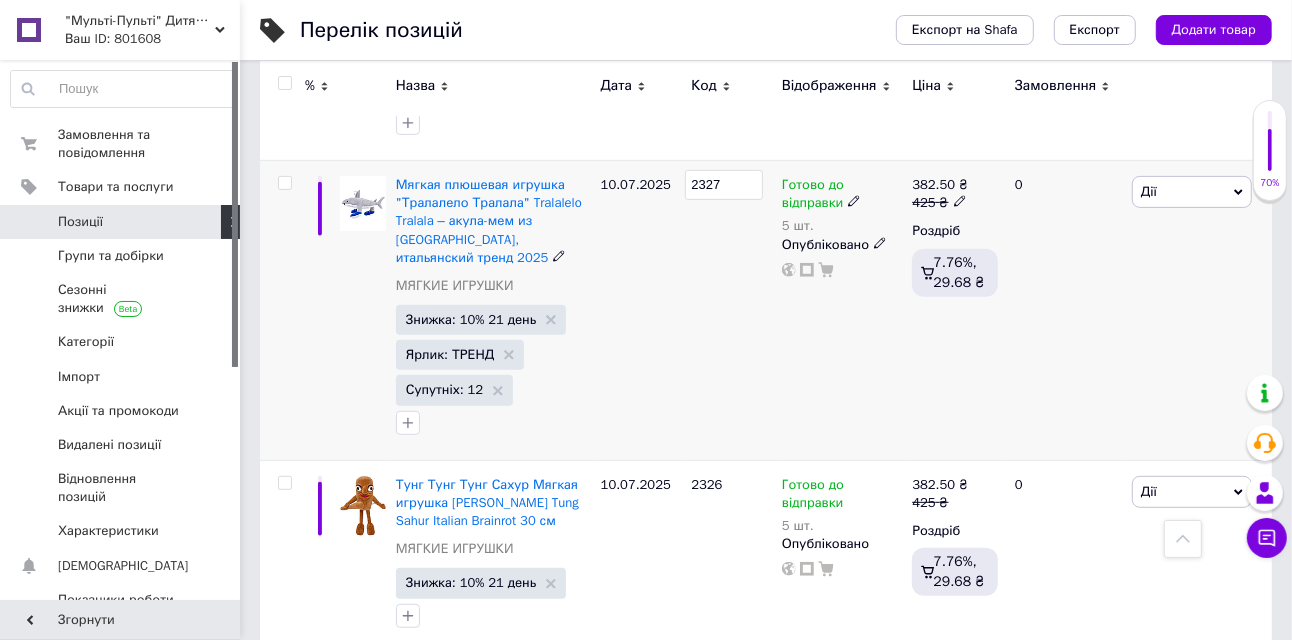 scroll, scrollTop: 200, scrollLeft: 0, axis: vertical 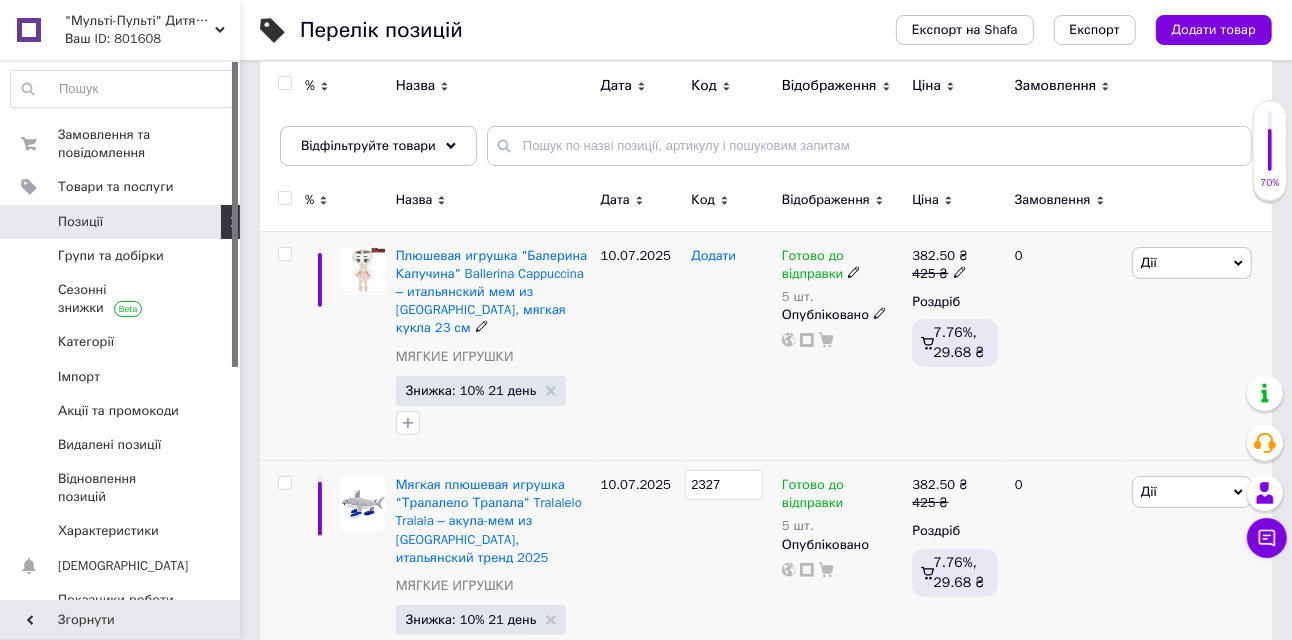click on "Додати" at bounding box center (713, 256) 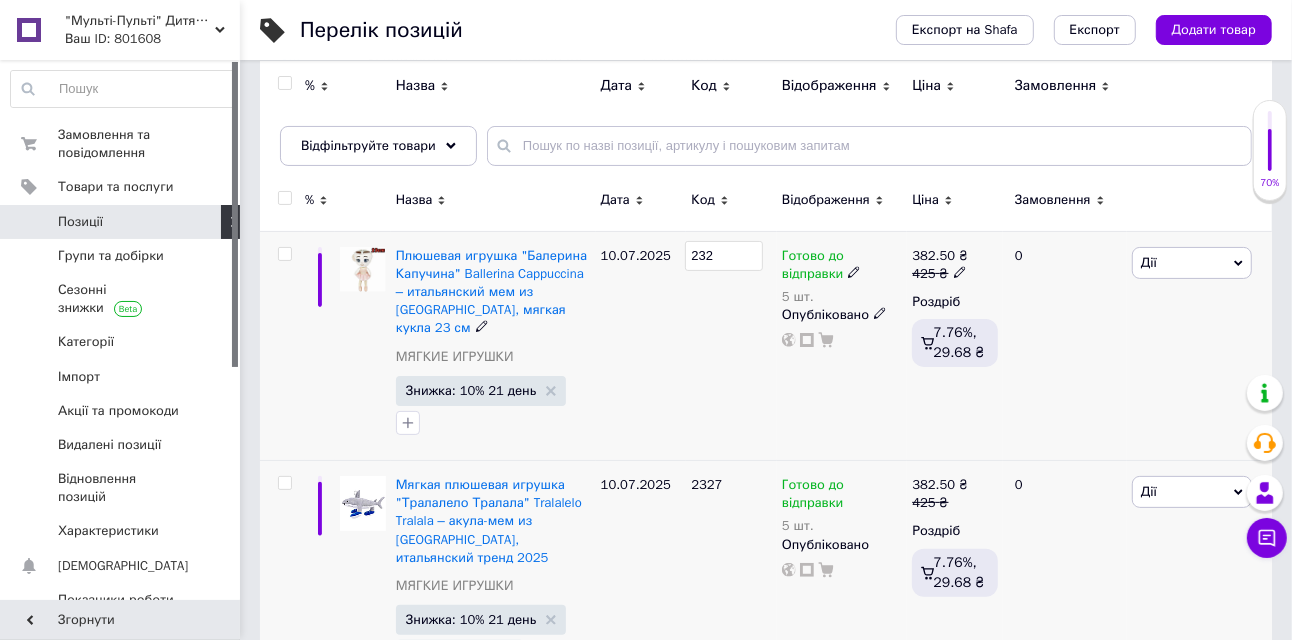 type on "2328" 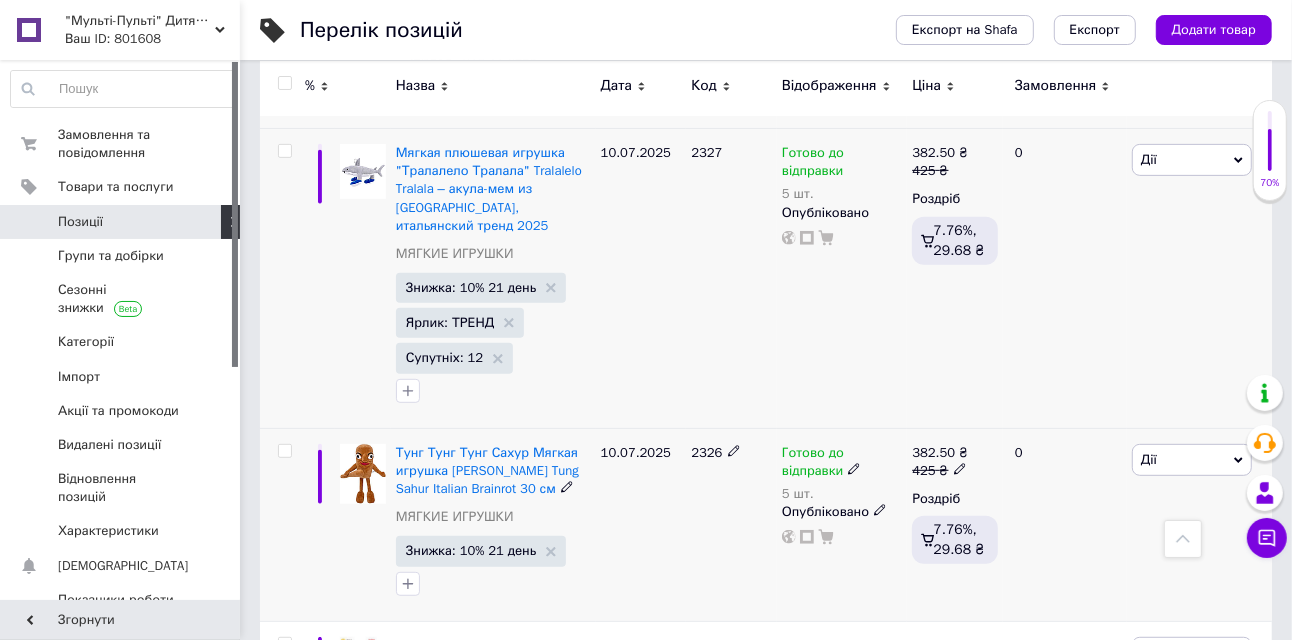 scroll, scrollTop: 500, scrollLeft: 0, axis: vertical 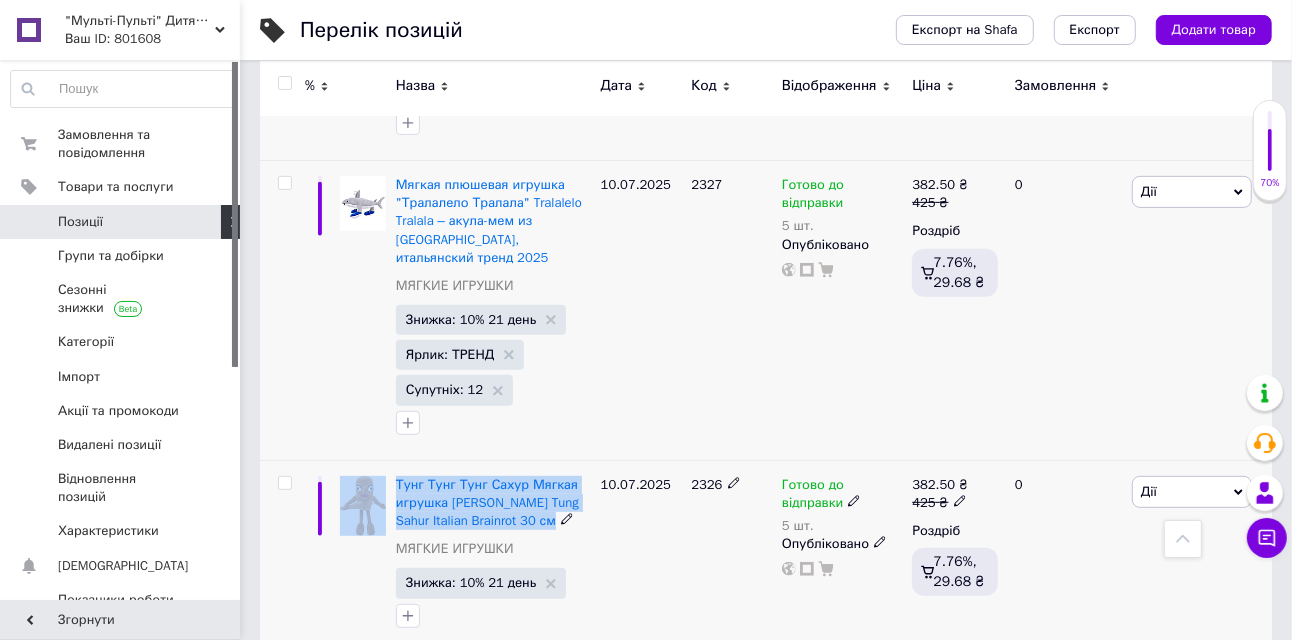 drag, startPoint x: 390, startPoint y: 510, endPoint x: 566, endPoint y: 543, distance: 179.06703 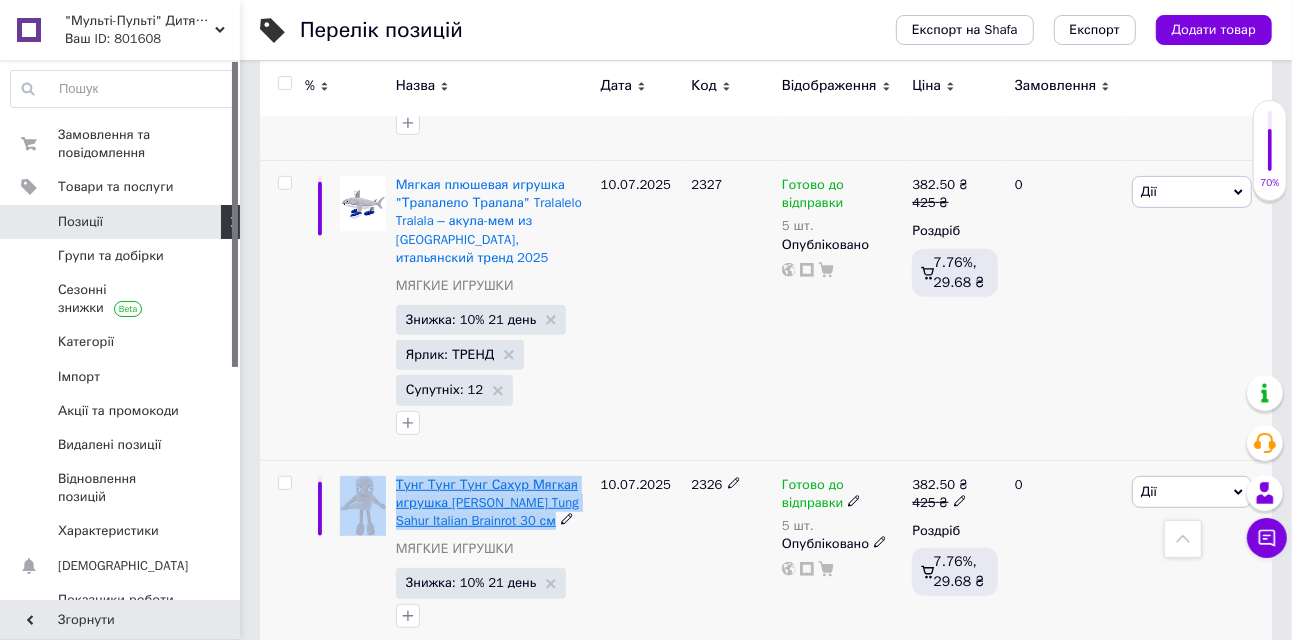 copy on "Тунг Тунг Тунг Сахур Мягкая игрушка [PERSON_NAME] Tung Sahur Italian Brainrot 30 см" 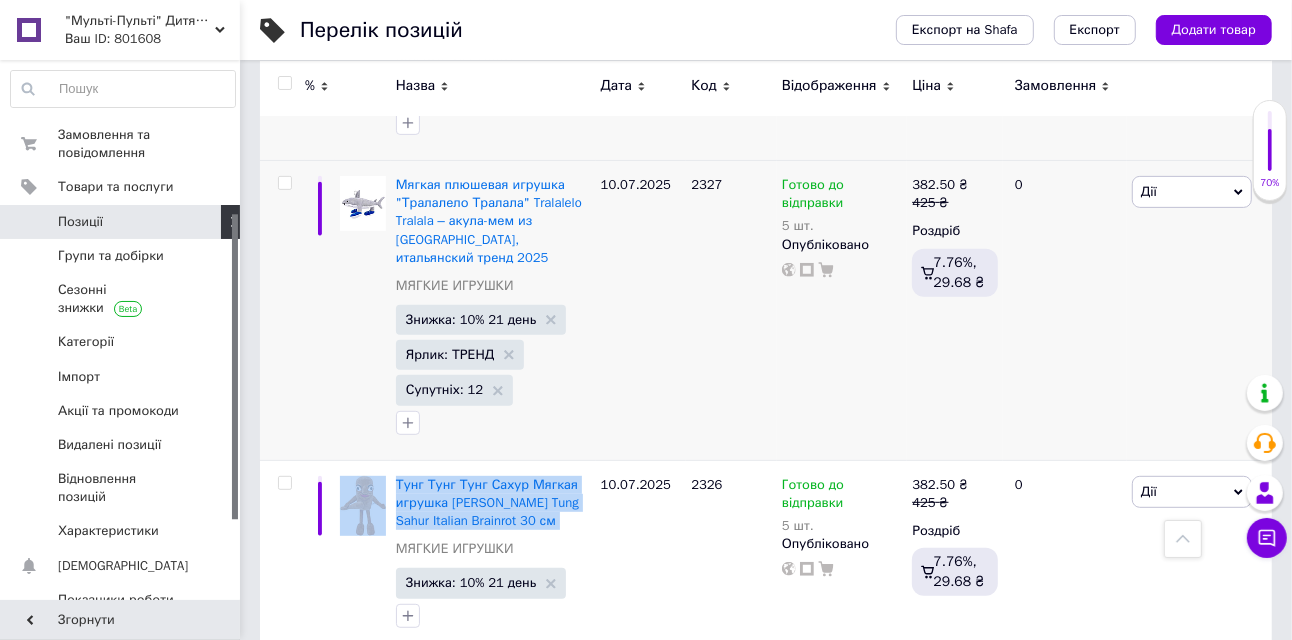 scroll, scrollTop: 300, scrollLeft: 0, axis: vertical 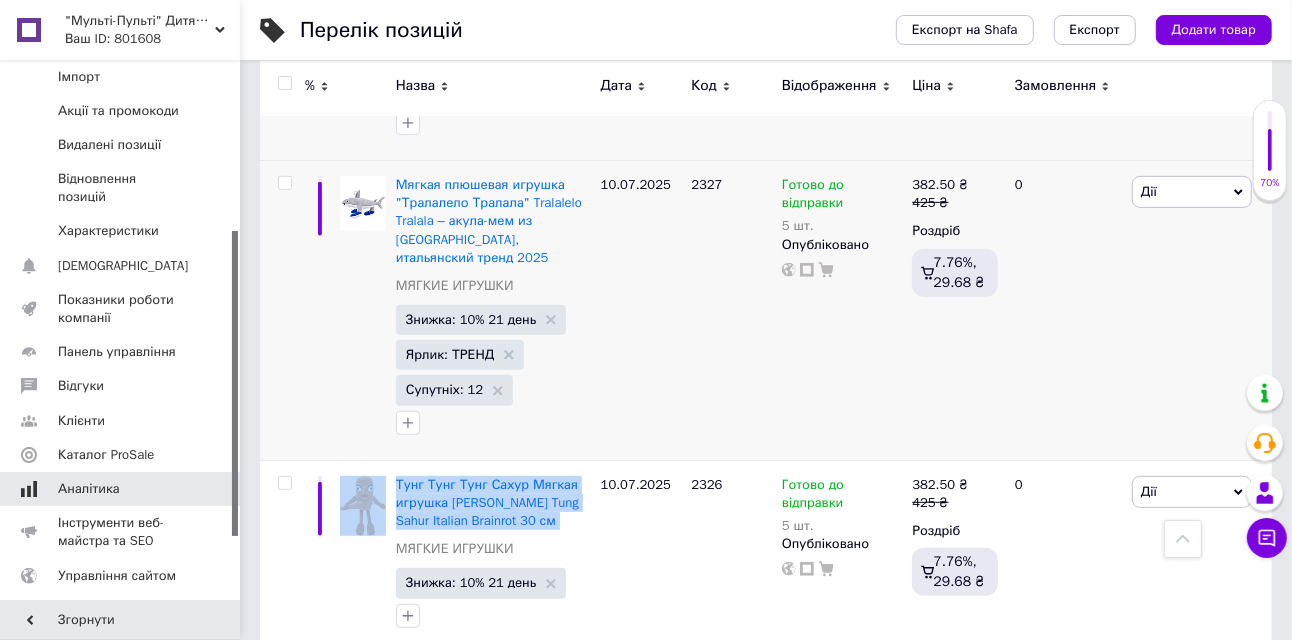 click at bounding box center (212, 489) 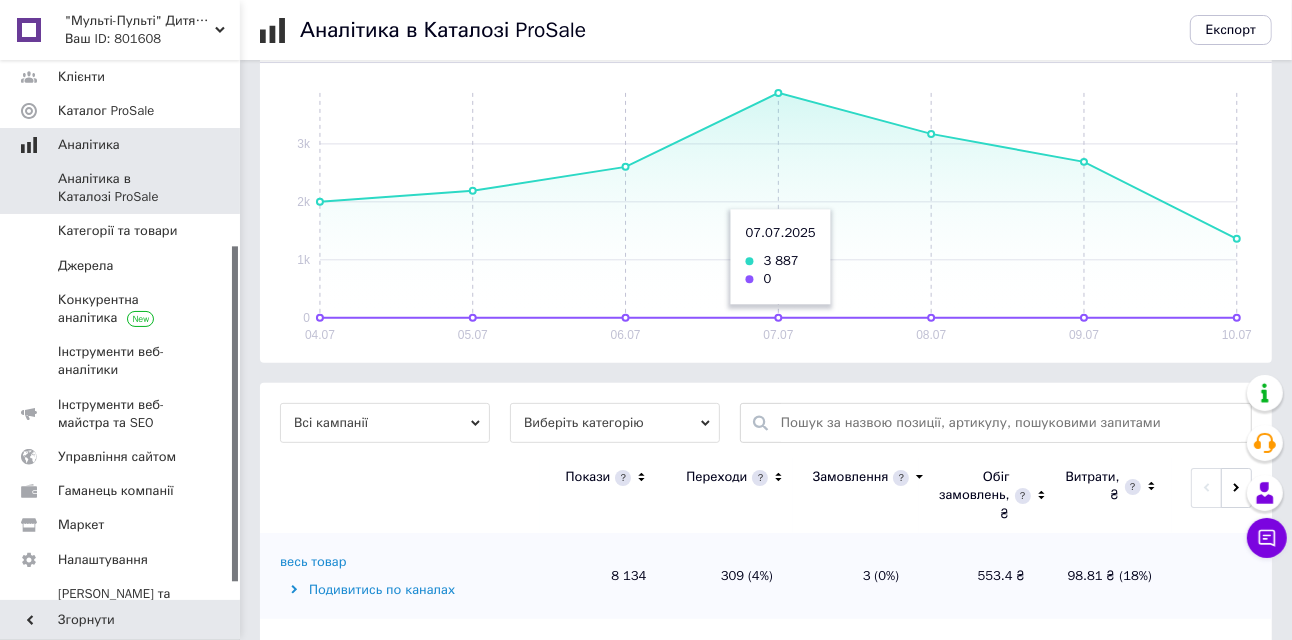 scroll, scrollTop: 500, scrollLeft: 0, axis: vertical 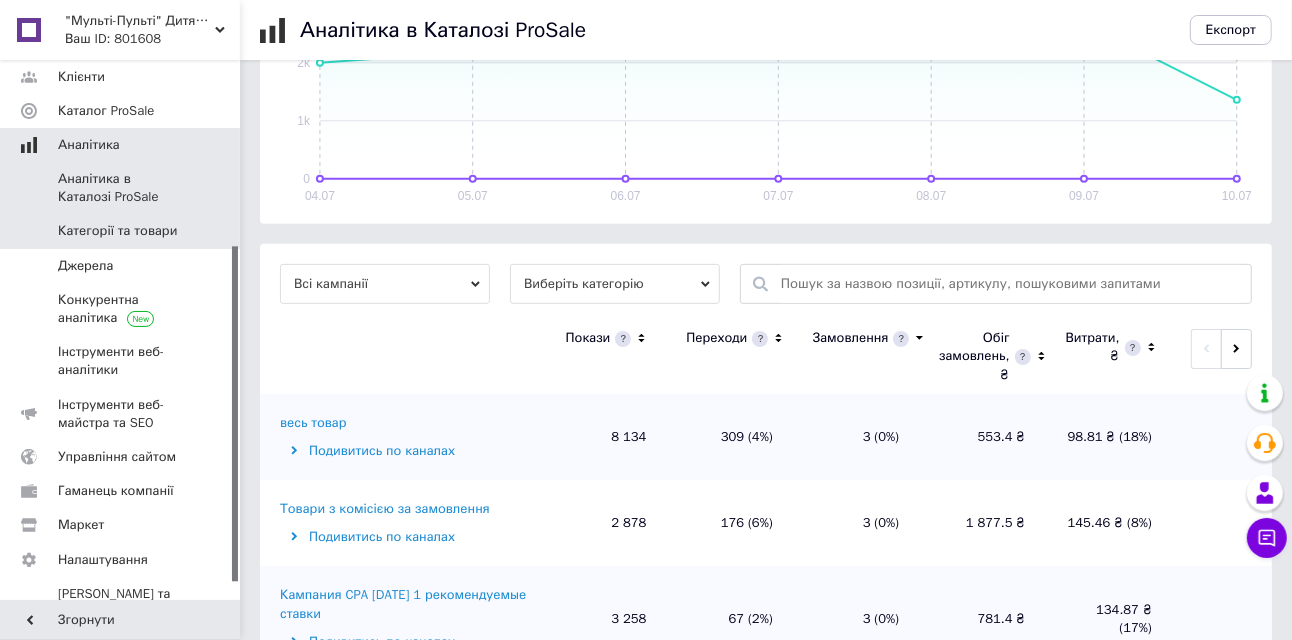 click on "Категорії та товари" at bounding box center (117, 231) 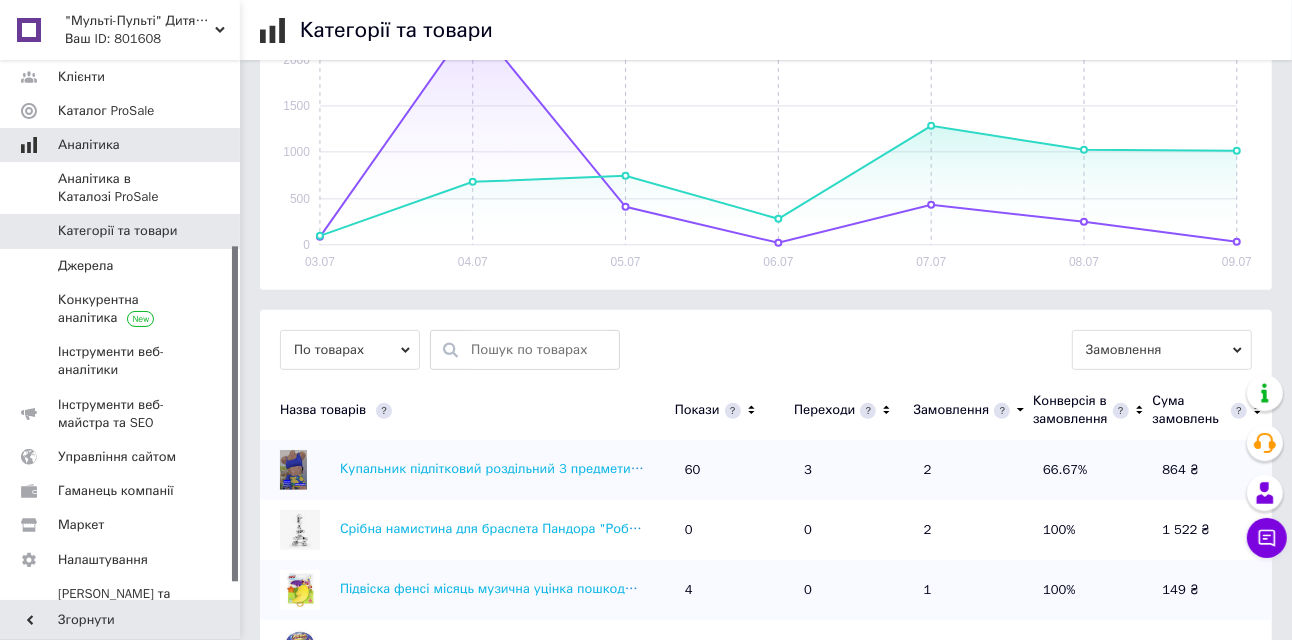 scroll, scrollTop: 400, scrollLeft: 0, axis: vertical 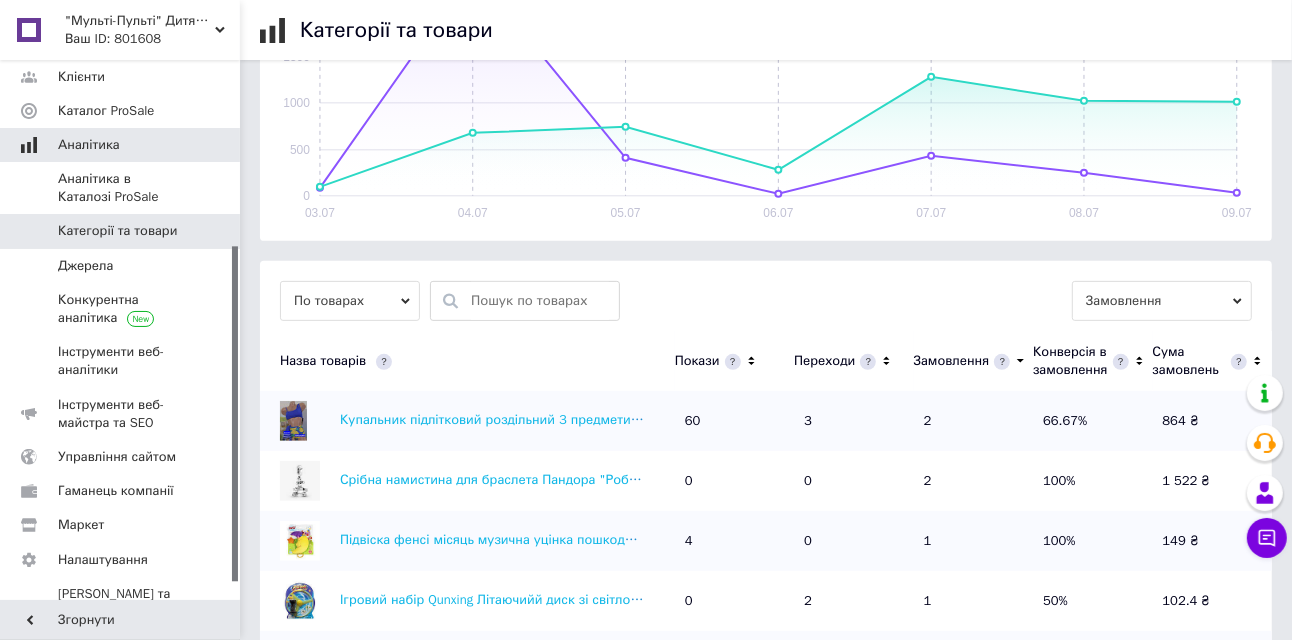 click at bounding box center [540, 301] 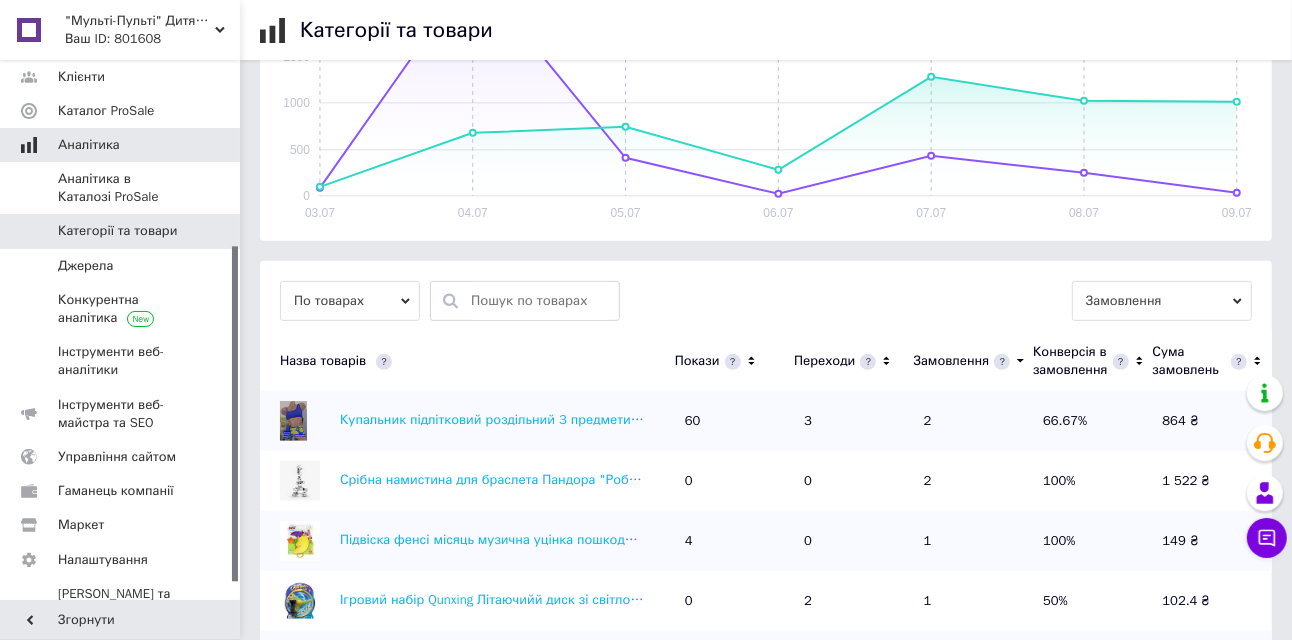 paste on "Тунг Тунг Тунг Сахур Мягкая игрушка [PERSON_NAME] Tung Sahur Italian Brainrot 30 см" 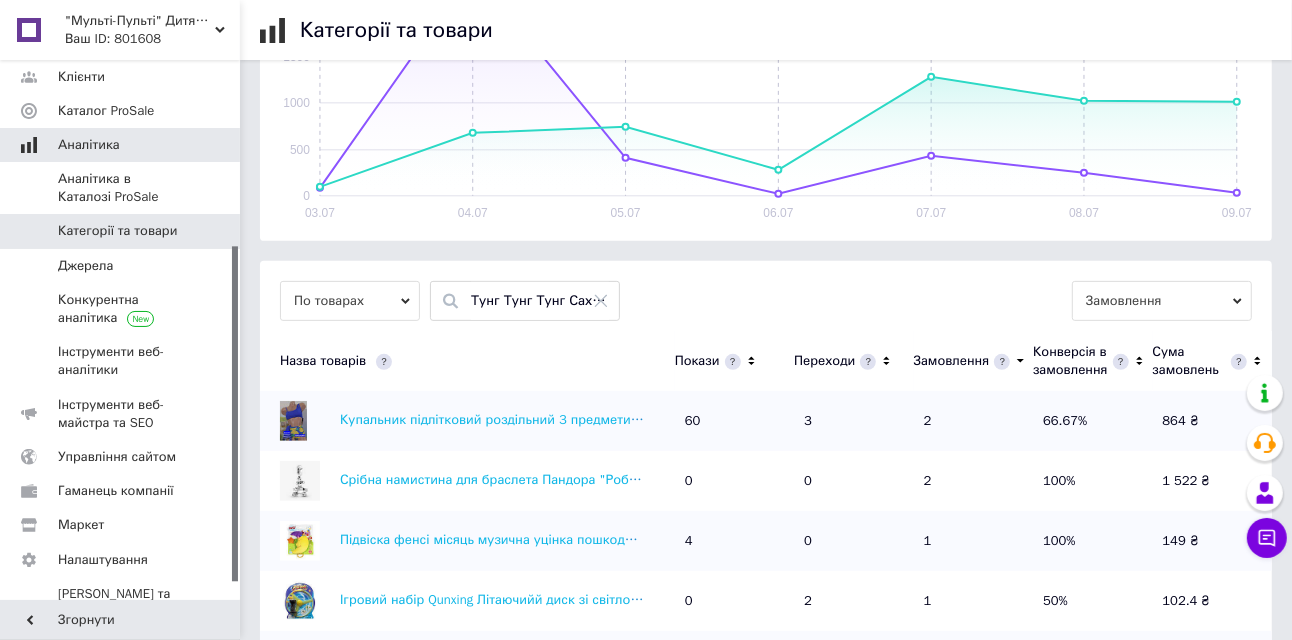 scroll, scrollTop: 0, scrollLeft: 701, axis: horizontal 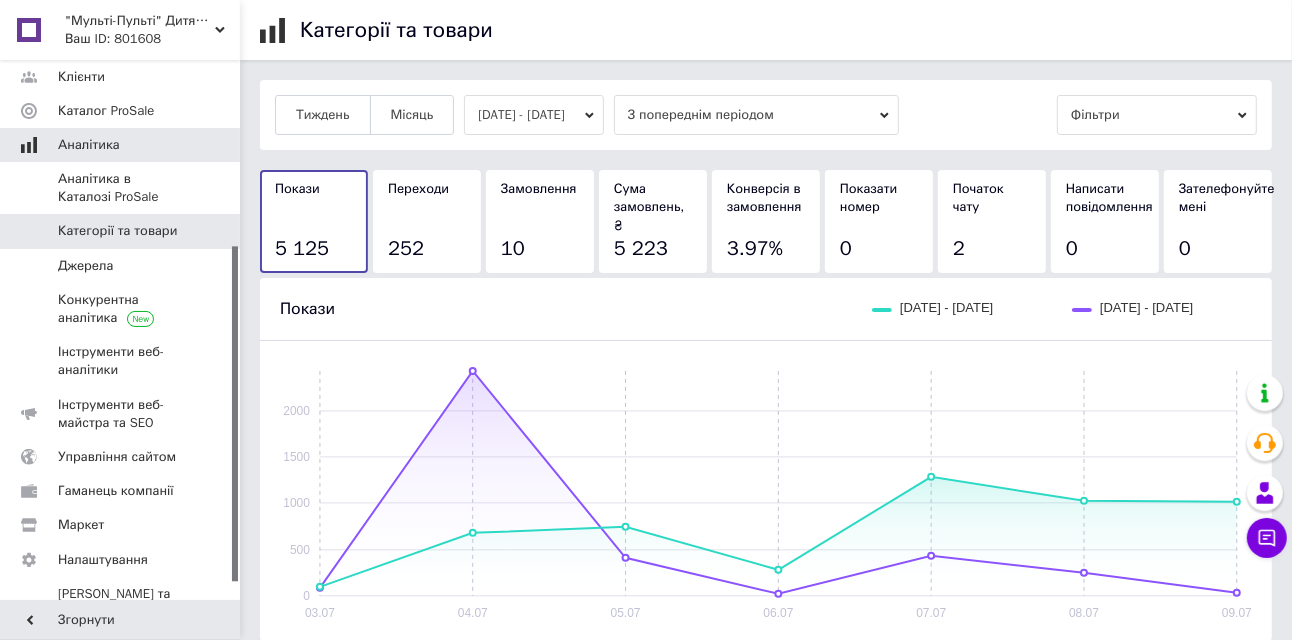 type on "Тунг Тунг Тунг Сахур Мягкая игрушка [PERSON_NAME] Tung Sahur Italian Brainrot 30 см" 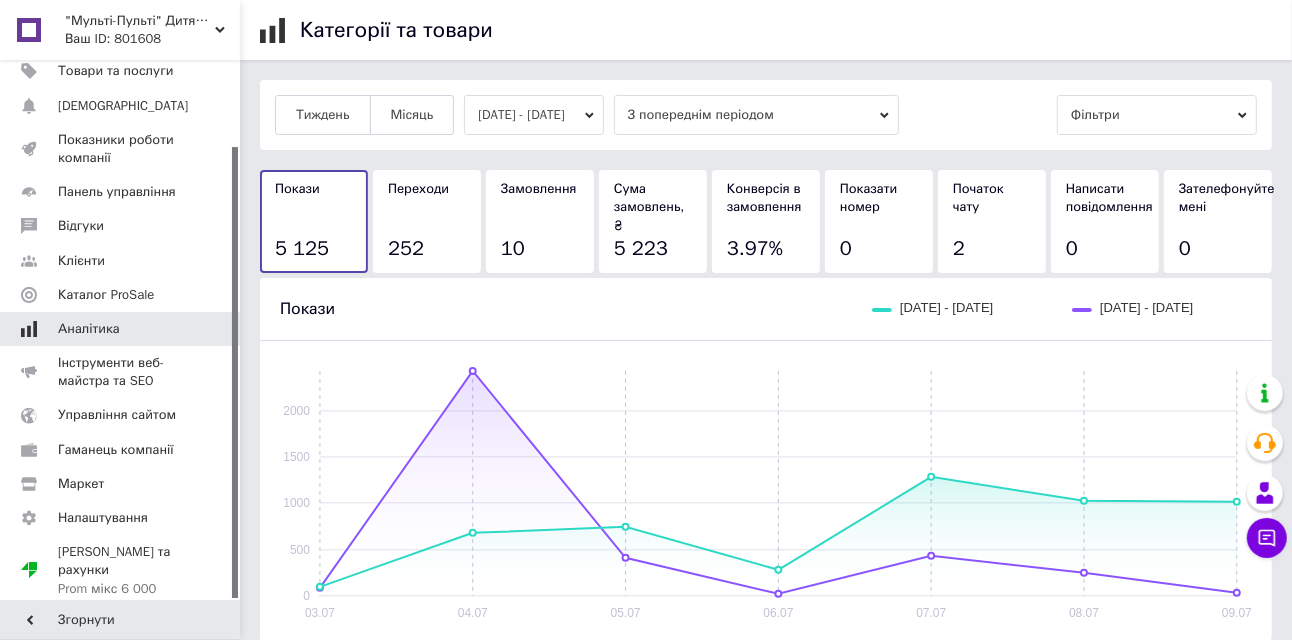 scroll, scrollTop: 102, scrollLeft: 0, axis: vertical 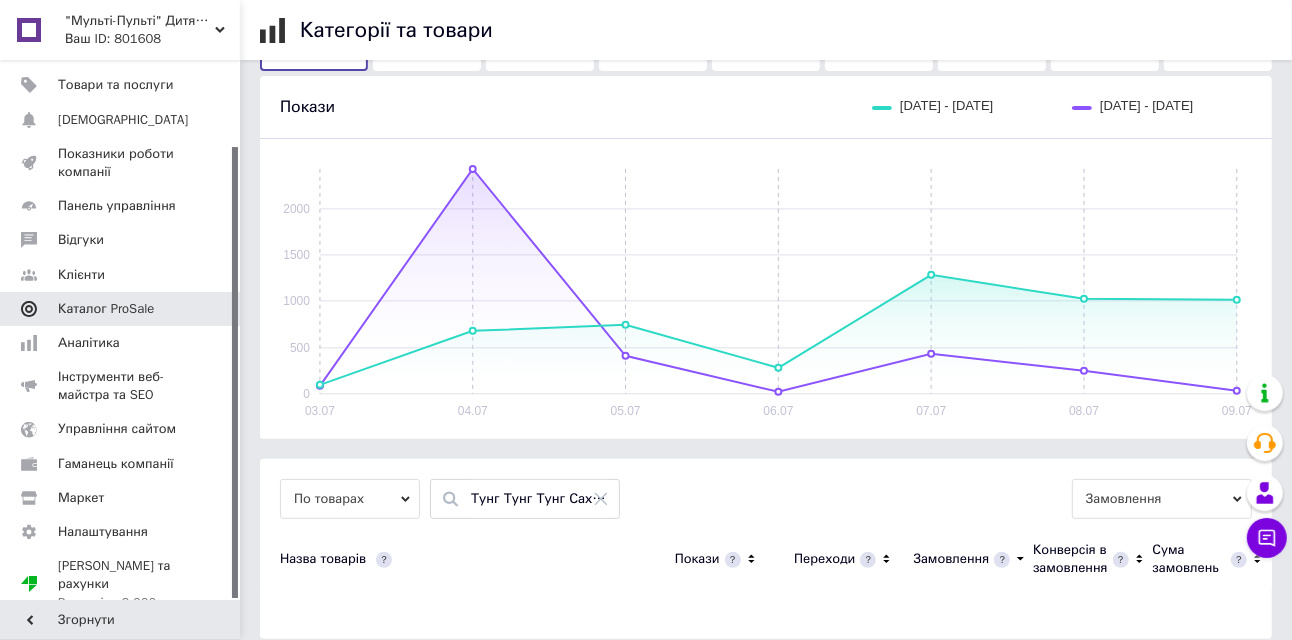 click on "Каталог ProSale" at bounding box center (106, 309) 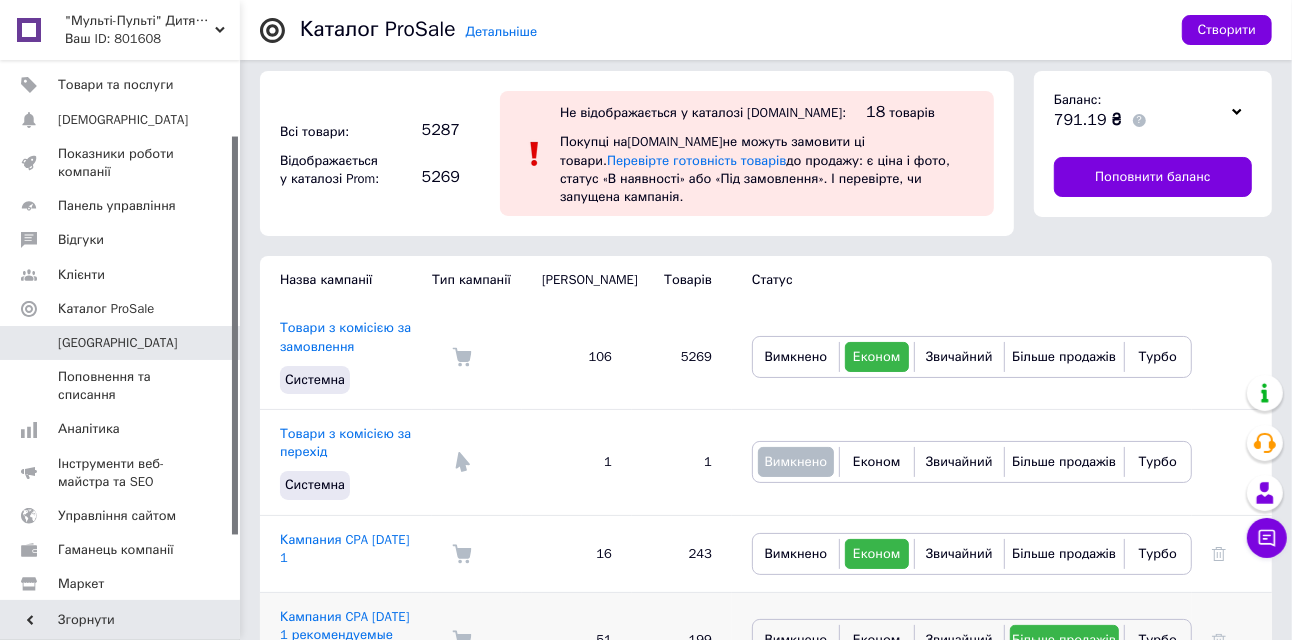 scroll, scrollTop: 0, scrollLeft: 0, axis: both 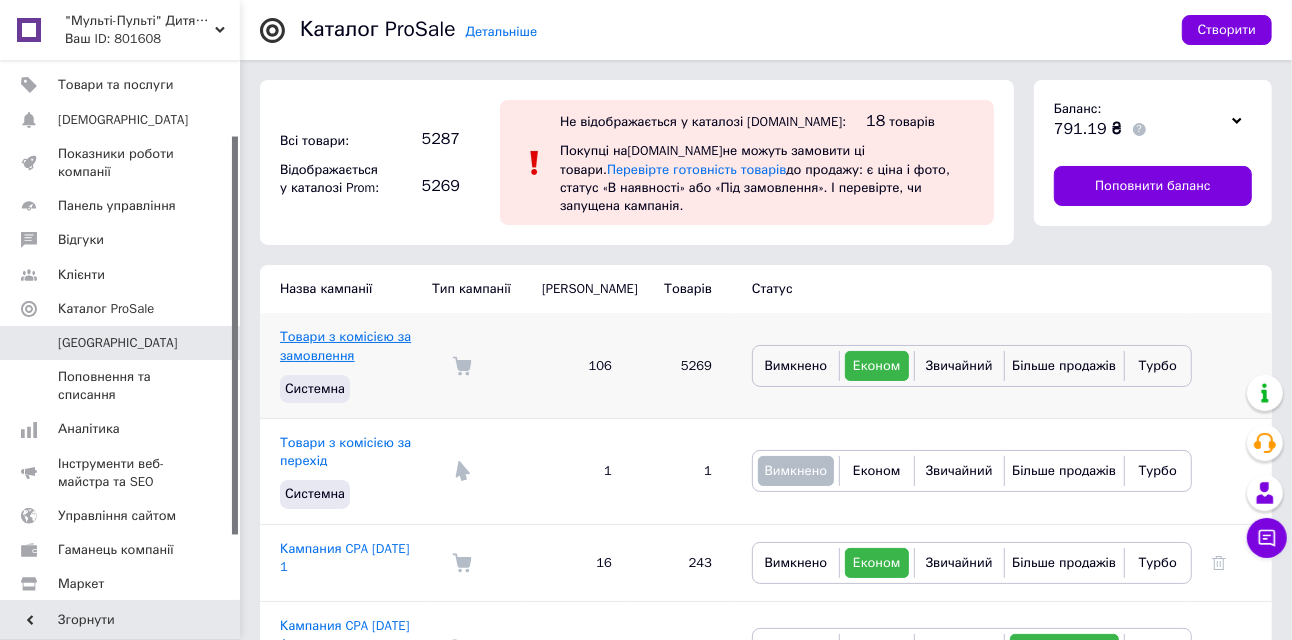 click on "Товари з комісією за замовлення" at bounding box center [345, 345] 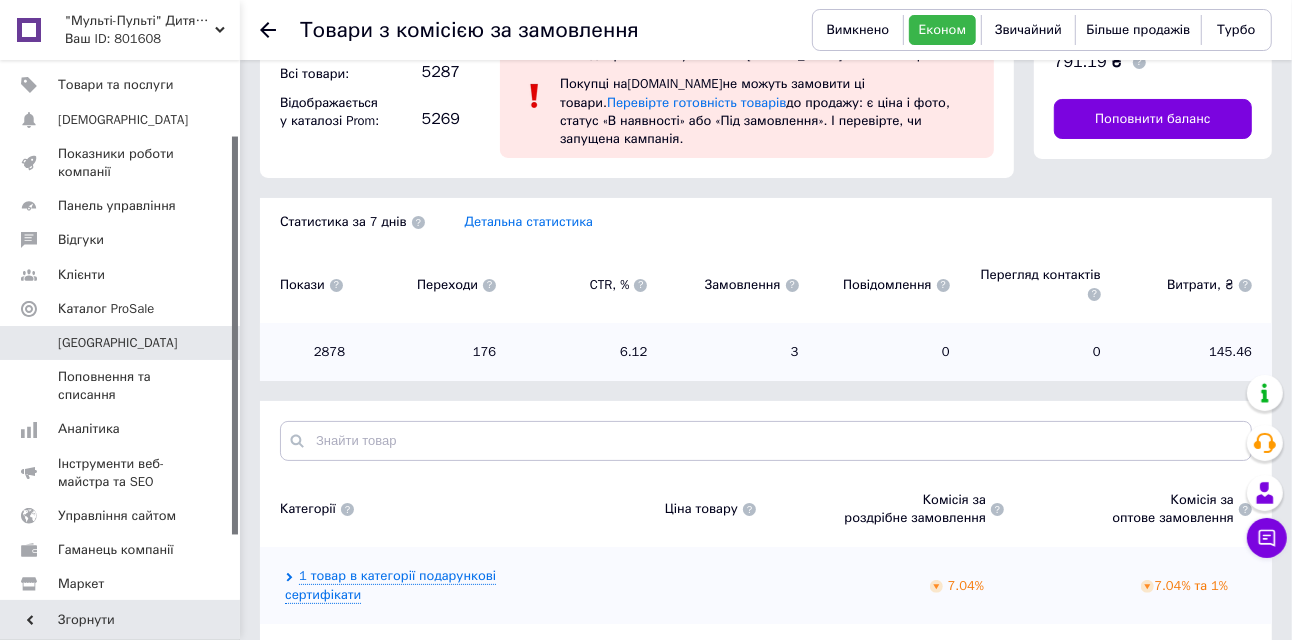 scroll, scrollTop: 100, scrollLeft: 0, axis: vertical 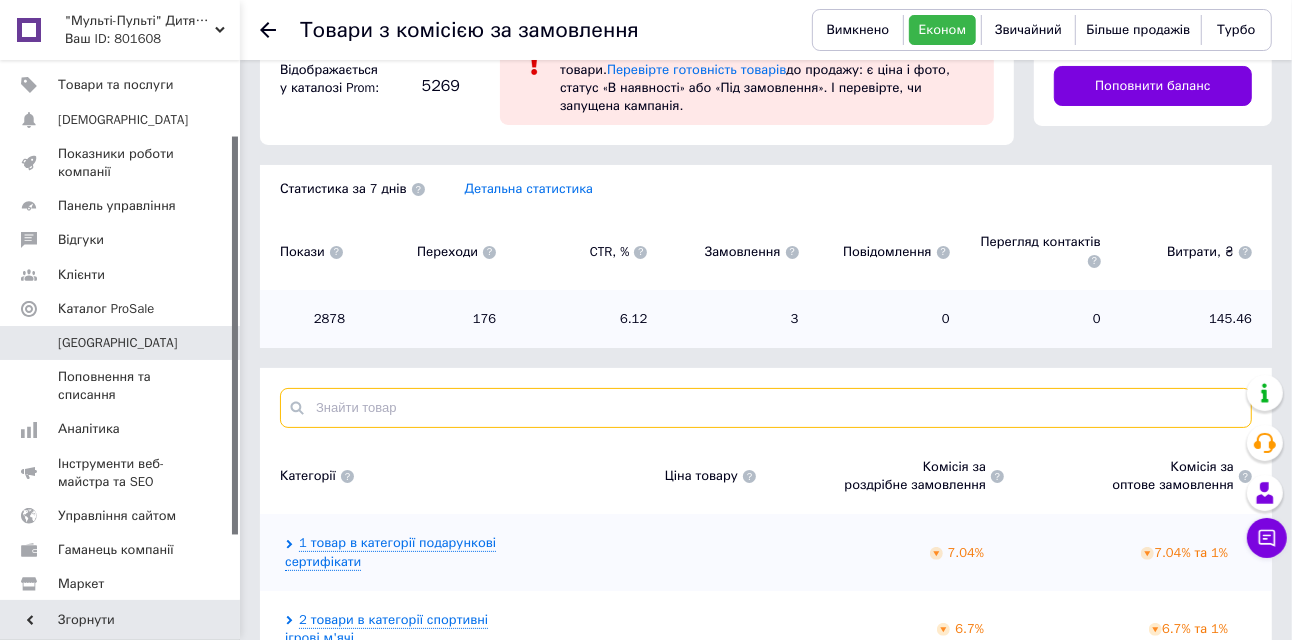 click at bounding box center [766, 408] 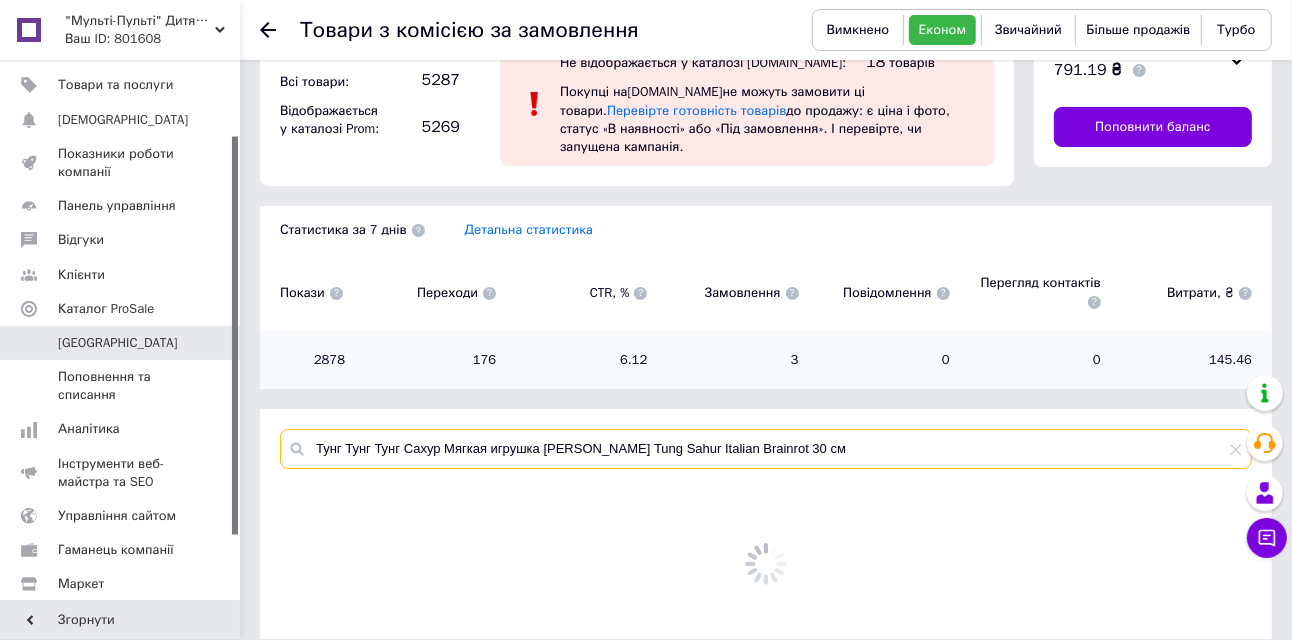 scroll, scrollTop: 220, scrollLeft: 0, axis: vertical 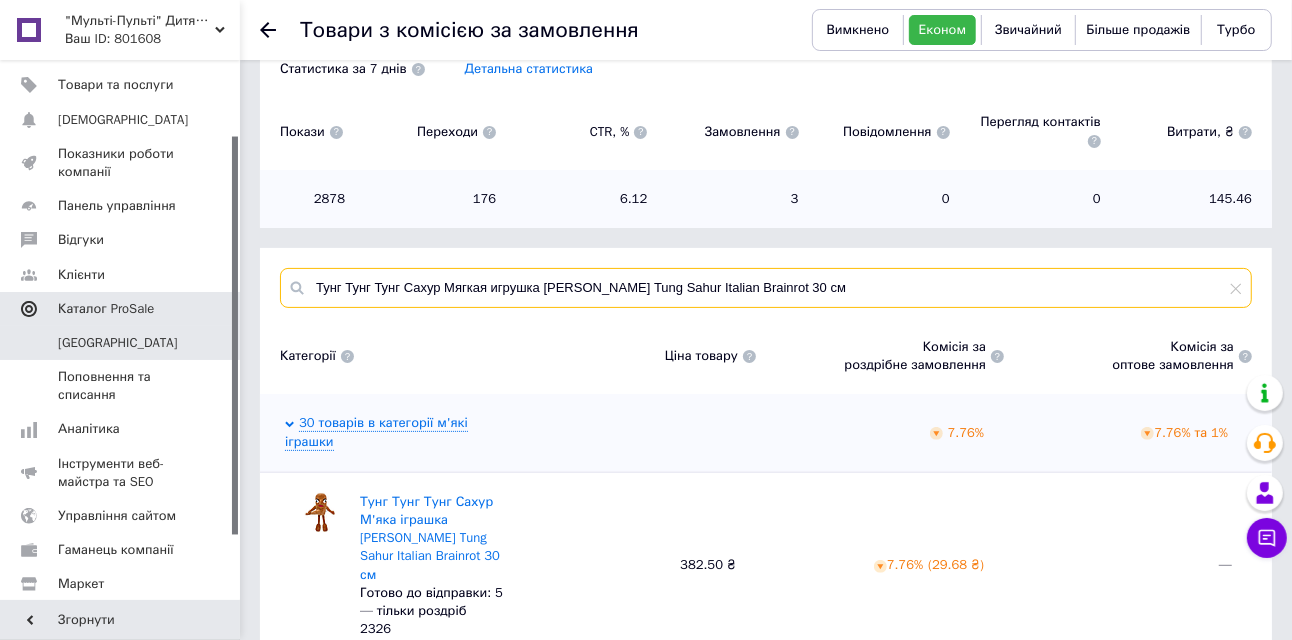 type on "Тунг Тунг Тунг Сахур Мягкая игрушка [PERSON_NAME] Tung Sahur Italian Brainrot 30 см" 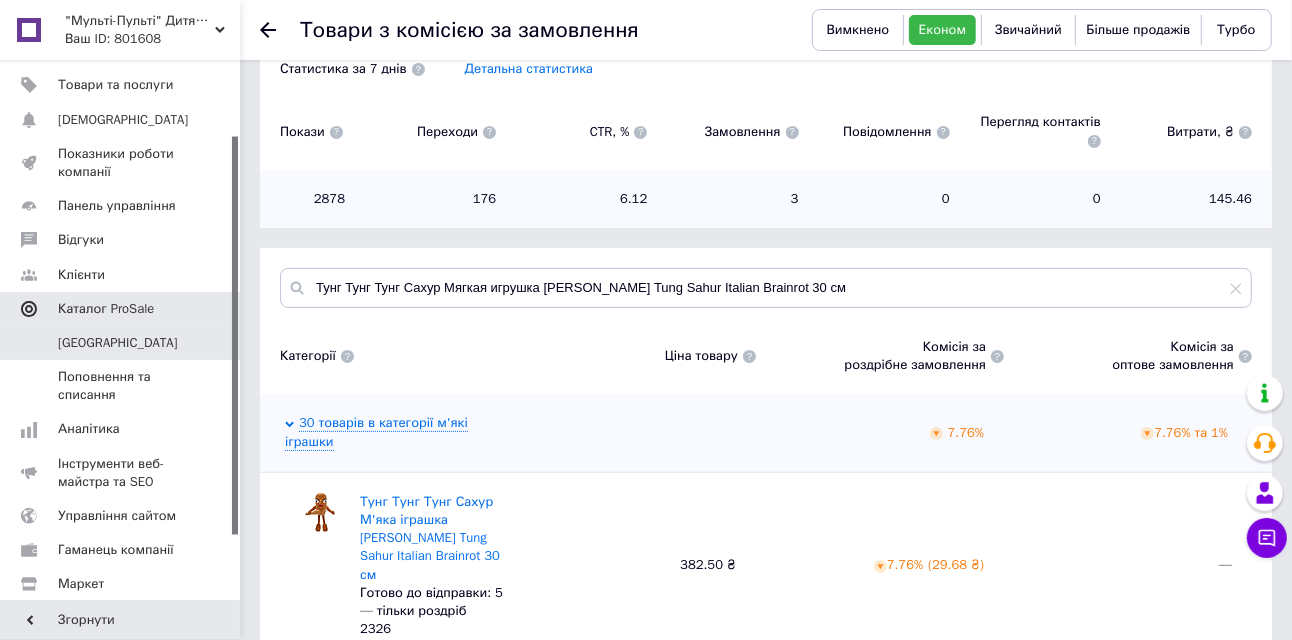 click on "Каталог ProSale" at bounding box center [106, 309] 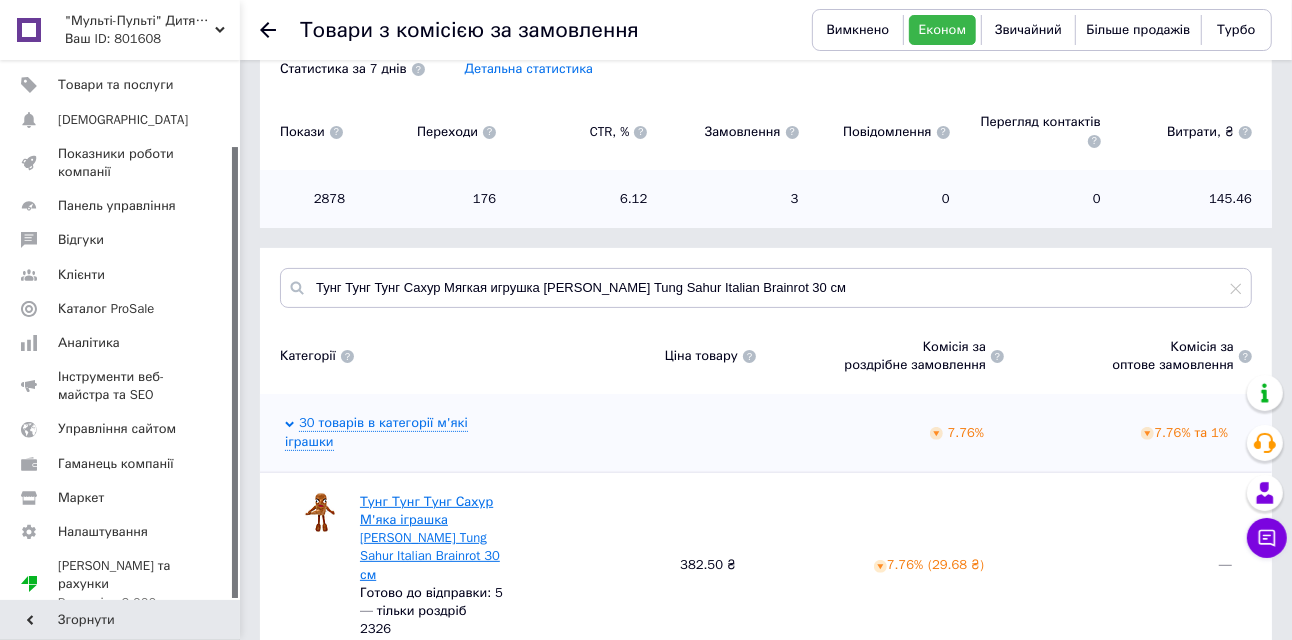 click on "Тунг Тунг Тунг Сахур М'яка іграшка [PERSON_NAME] Tung Sahur Italian Brainrot 30 см" at bounding box center [430, 538] 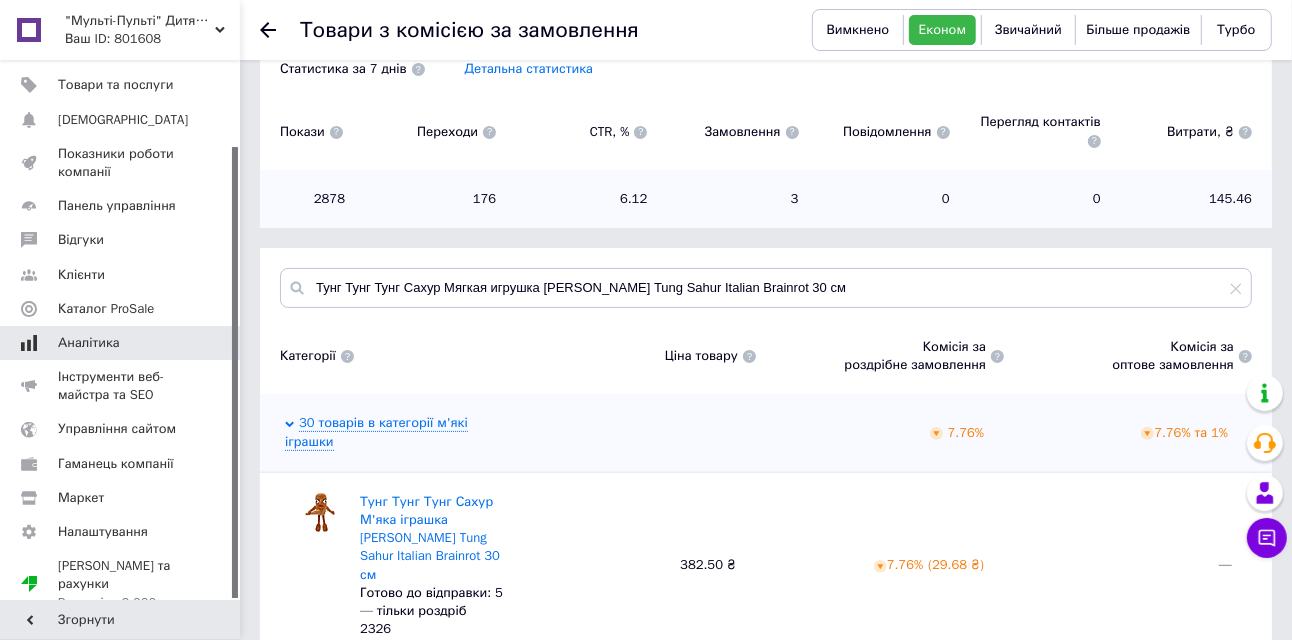click on "Аналітика" at bounding box center [89, 343] 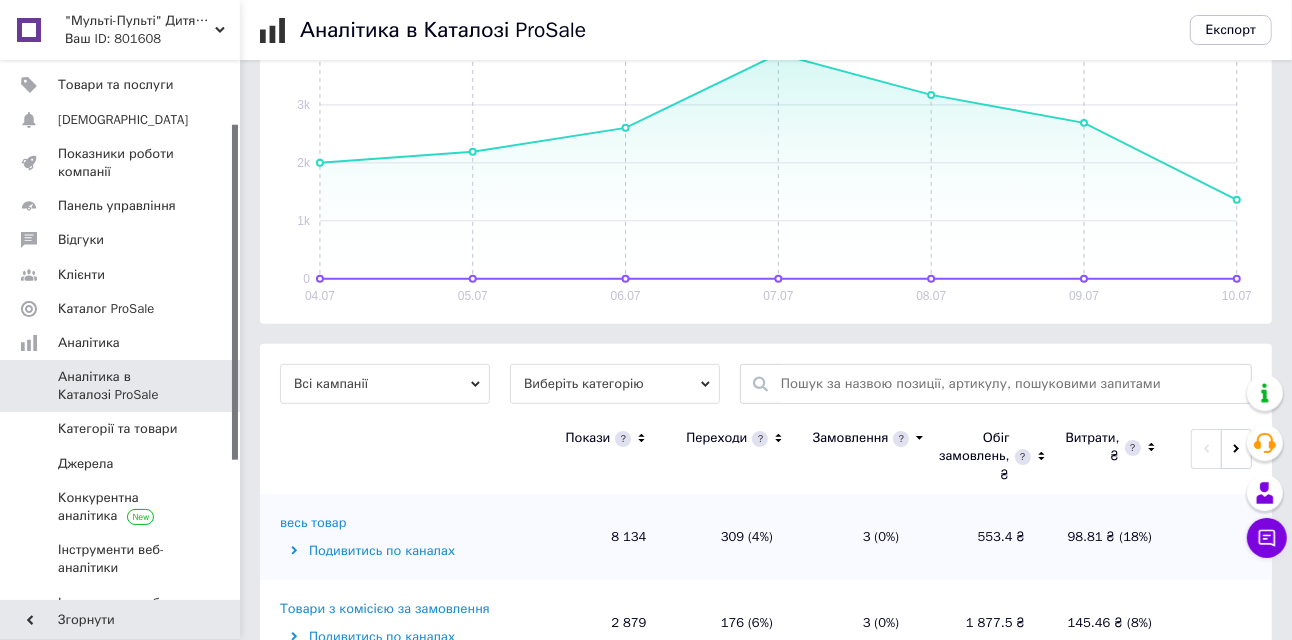 scroll, scrollTop: 600, scrollLeft: 0, axis: vertical 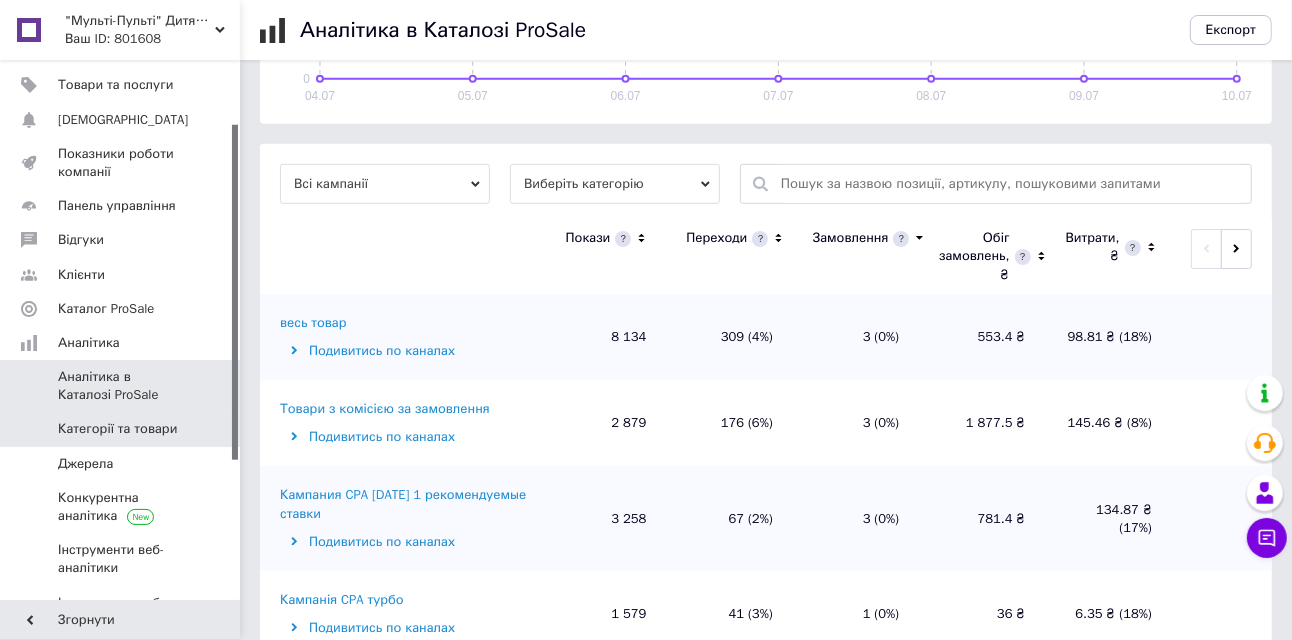 click on "Категорії та товари" at bounding box center (117, 429) 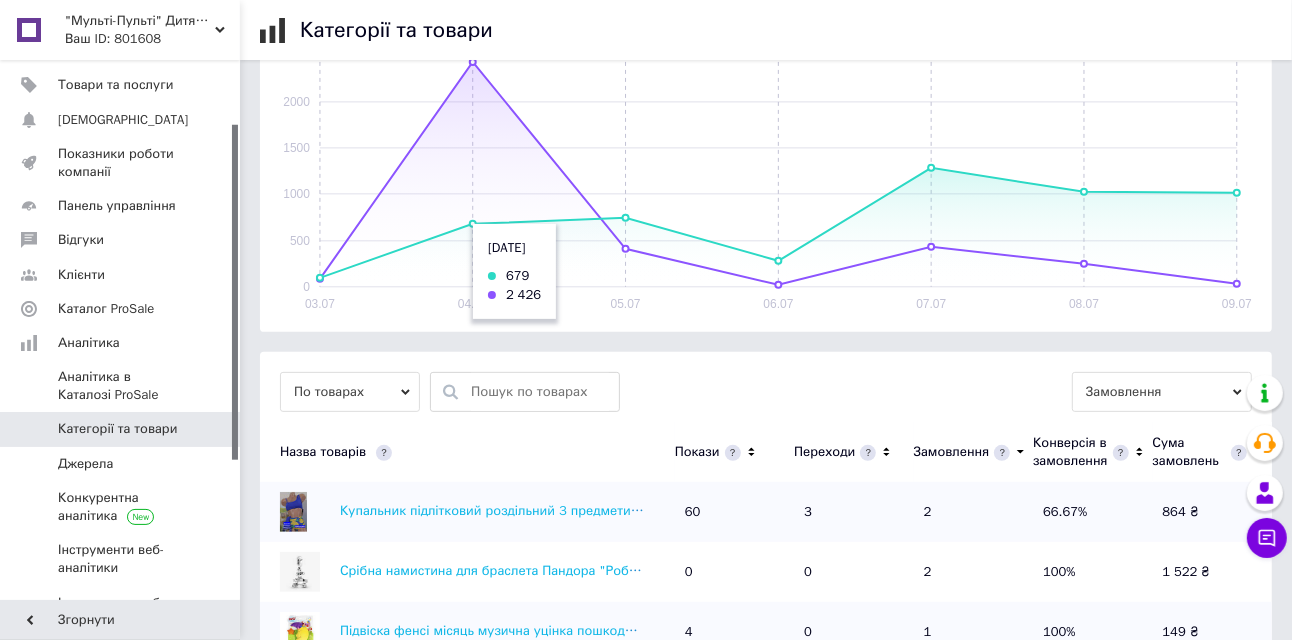 scroll, scrollTop: 400, scrollLeft: 0, axis: vertical 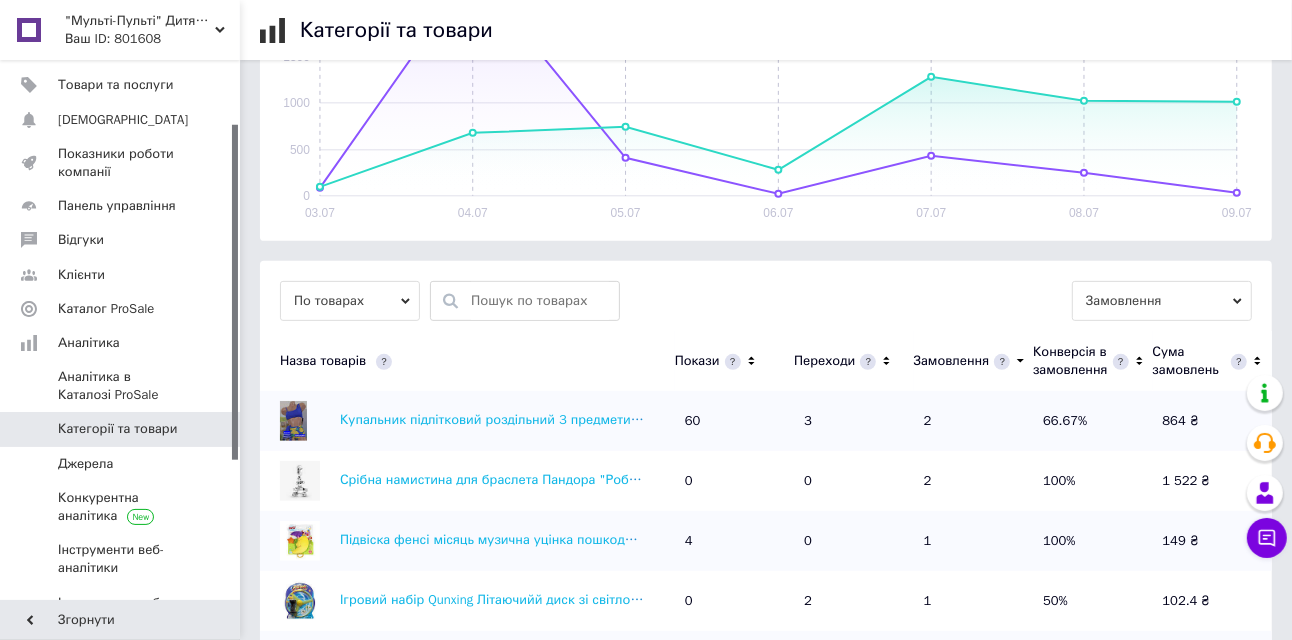 click on "По товарах" at bounding box center (350, 301) 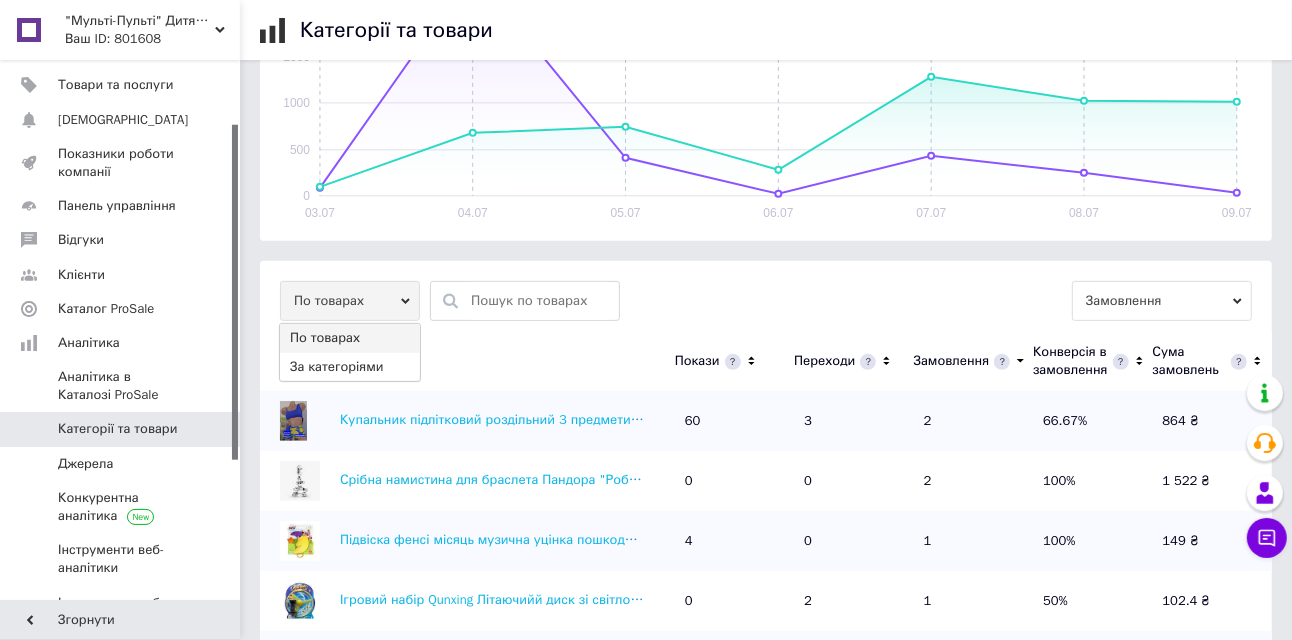 click at bounding box center [540, 301] 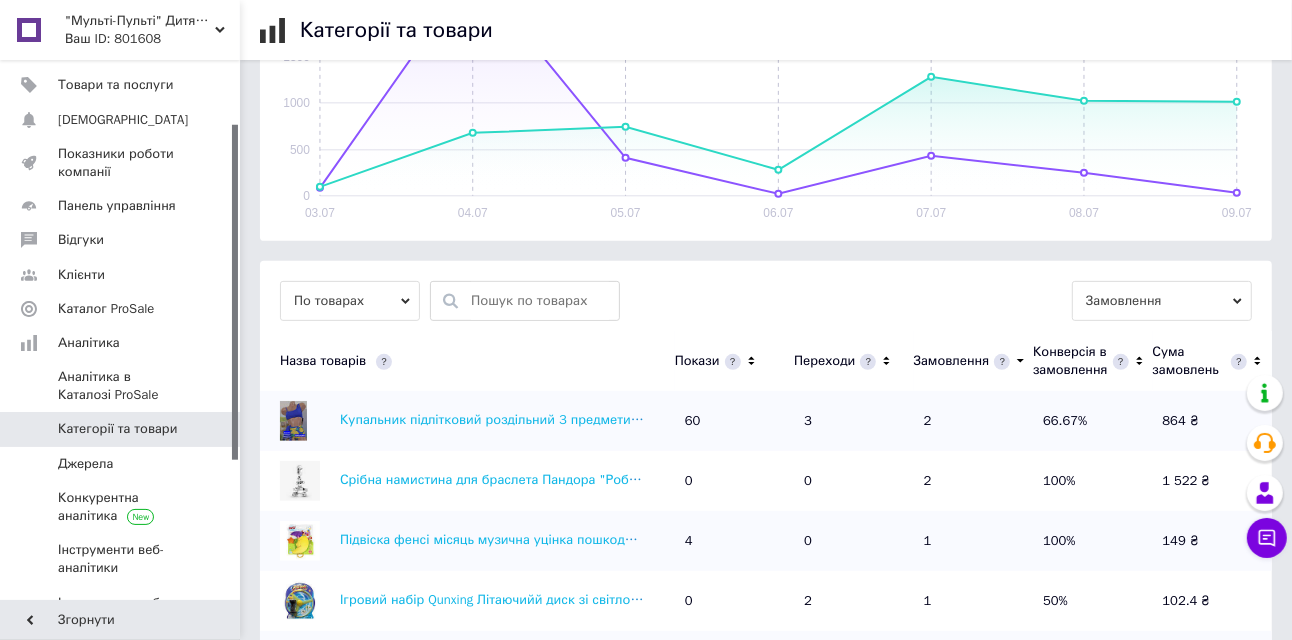 paste on "Тунг Тунг Тунг Сахур Мягкая игрушка [PERSON_NAME] Tung Sahur Italian Brainrot 30 см" 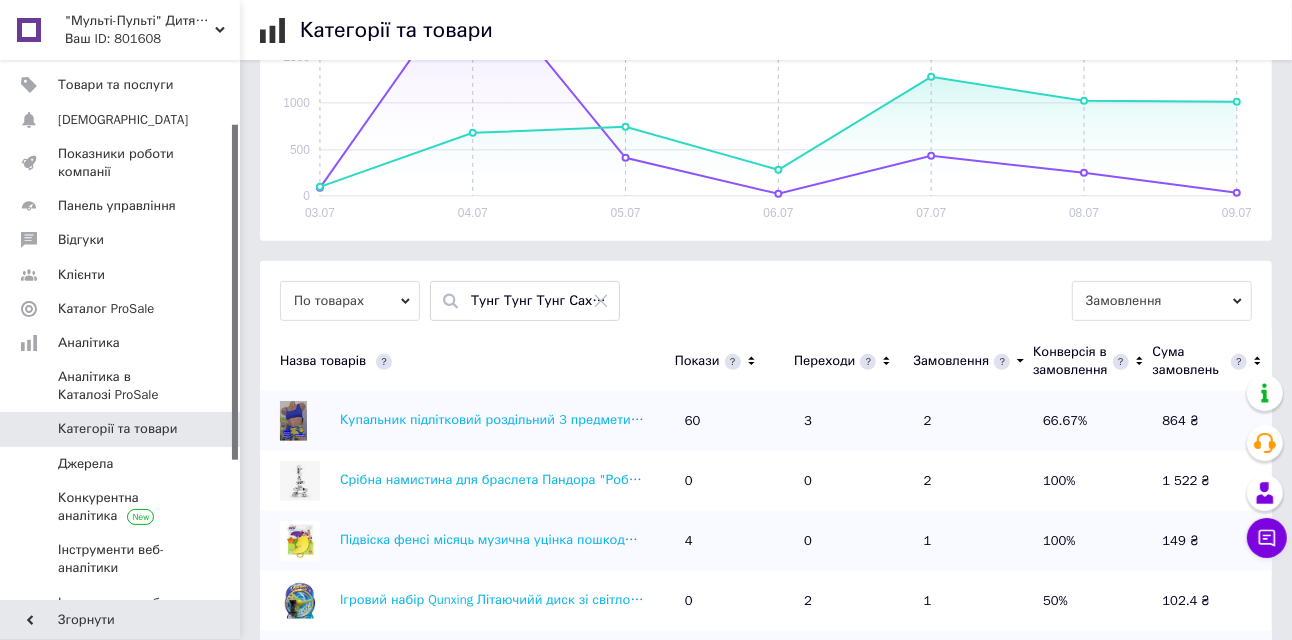scroll, scrollTop: 0, scrollLeft: 701, axis: horizontal 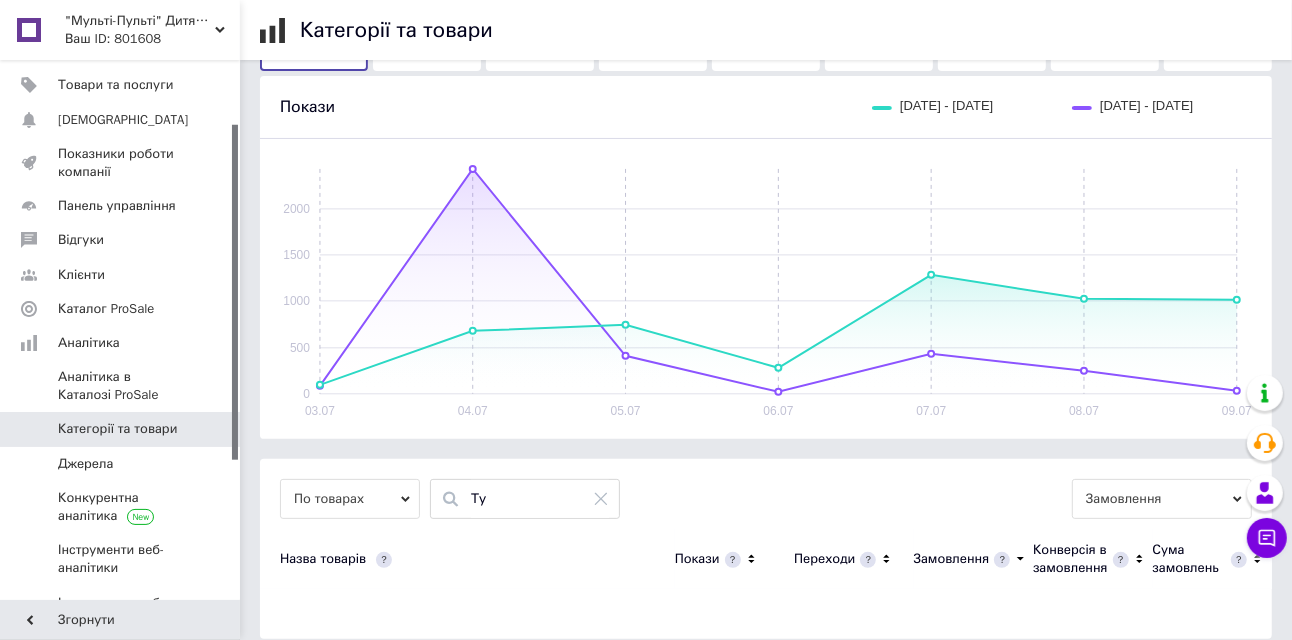 type on "Т" 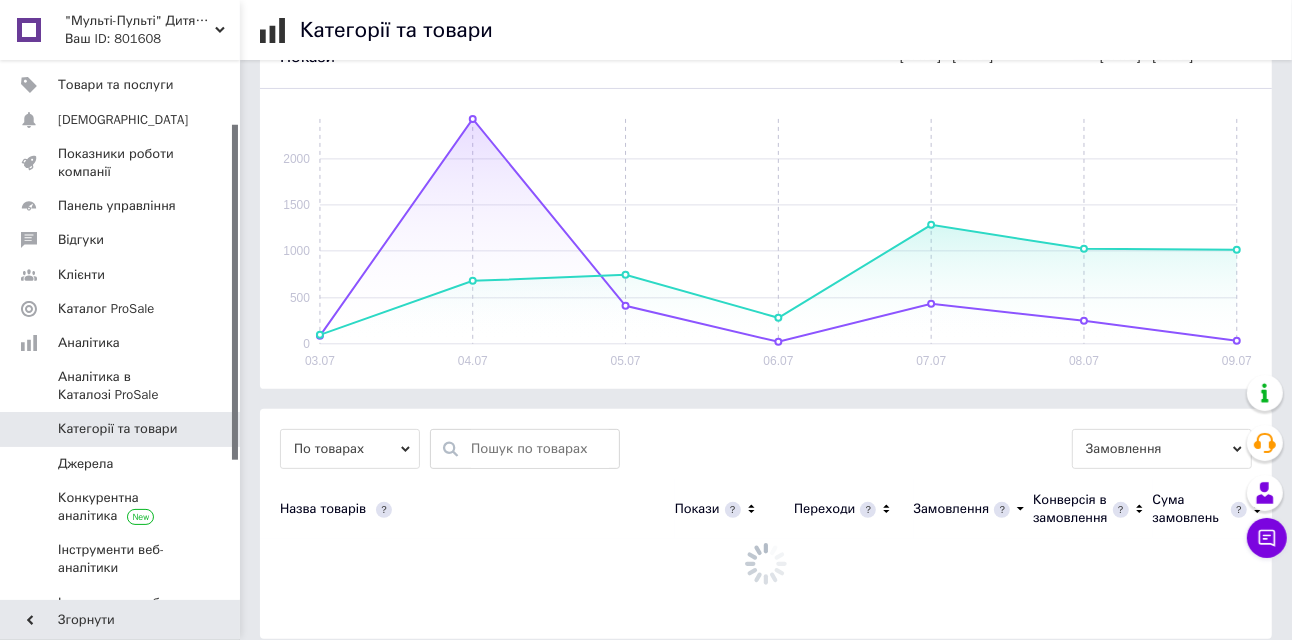 scroll, scrollTop: 400, scrollLeft: 0, axis: vertical 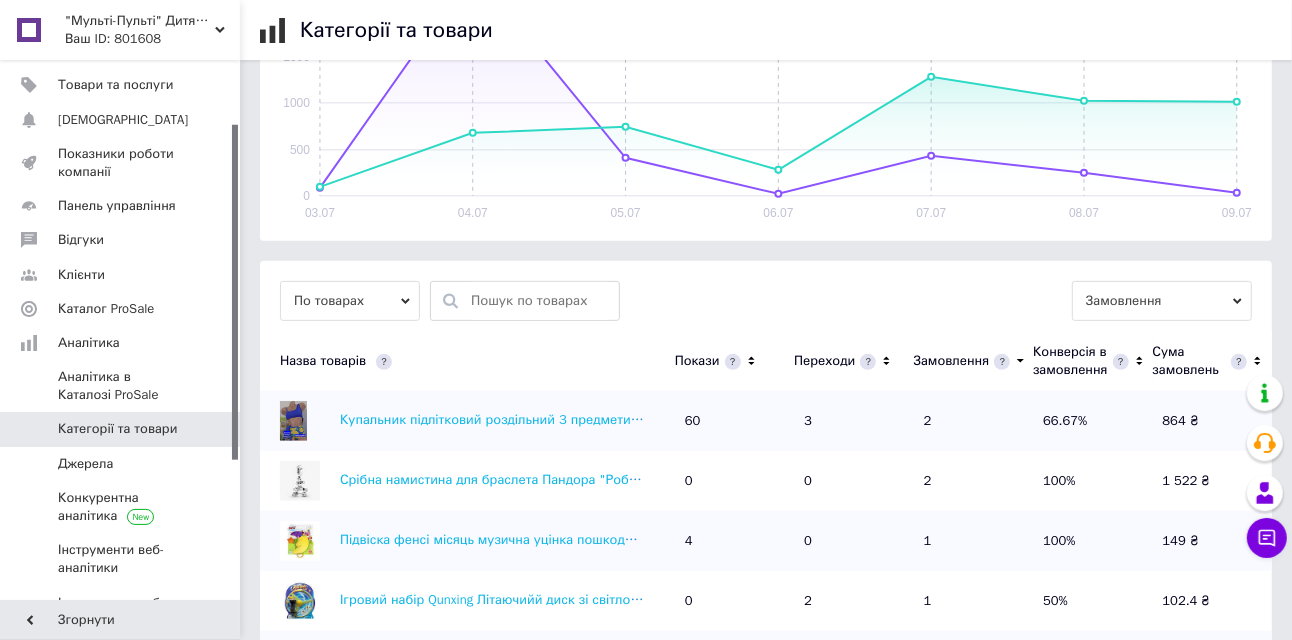 click 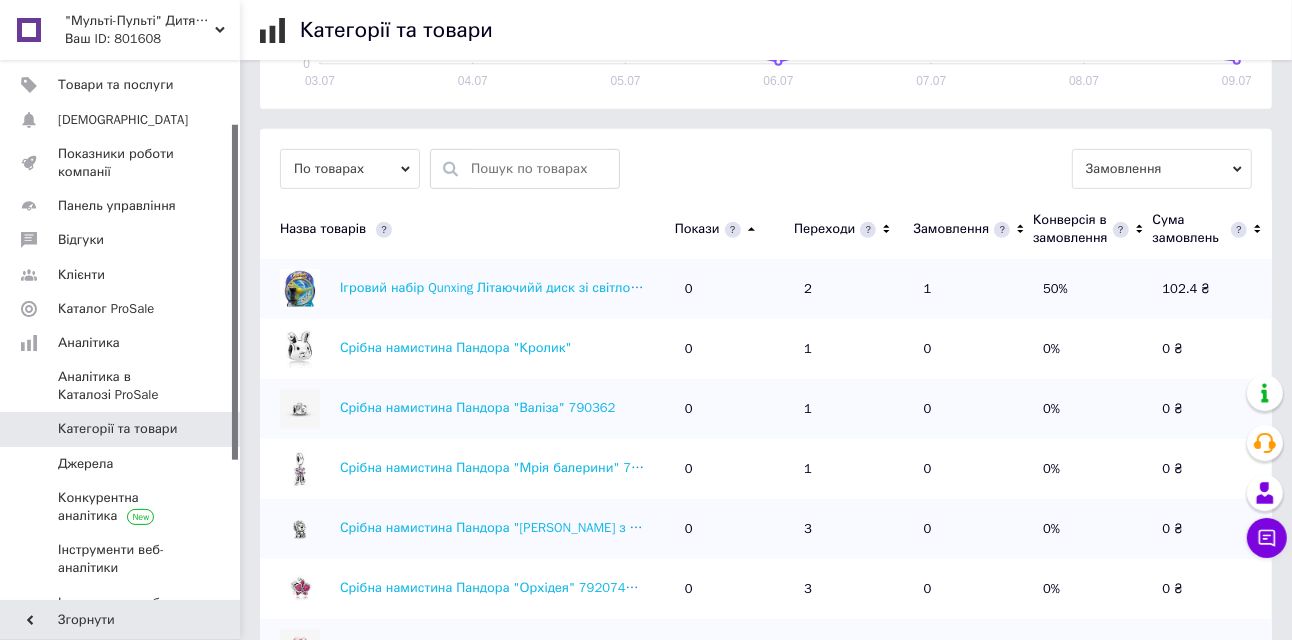 scroll, scrollTop: 500, scrollLeft: 0, axis: vertical 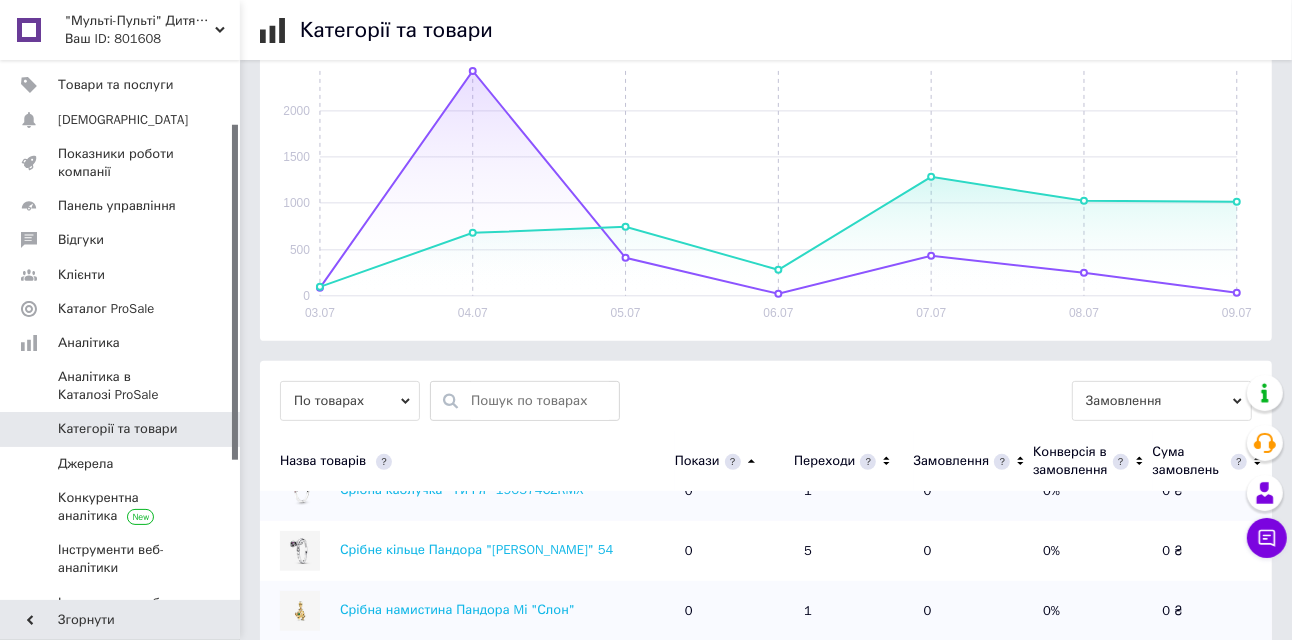 click at bounding box center [540, 401] 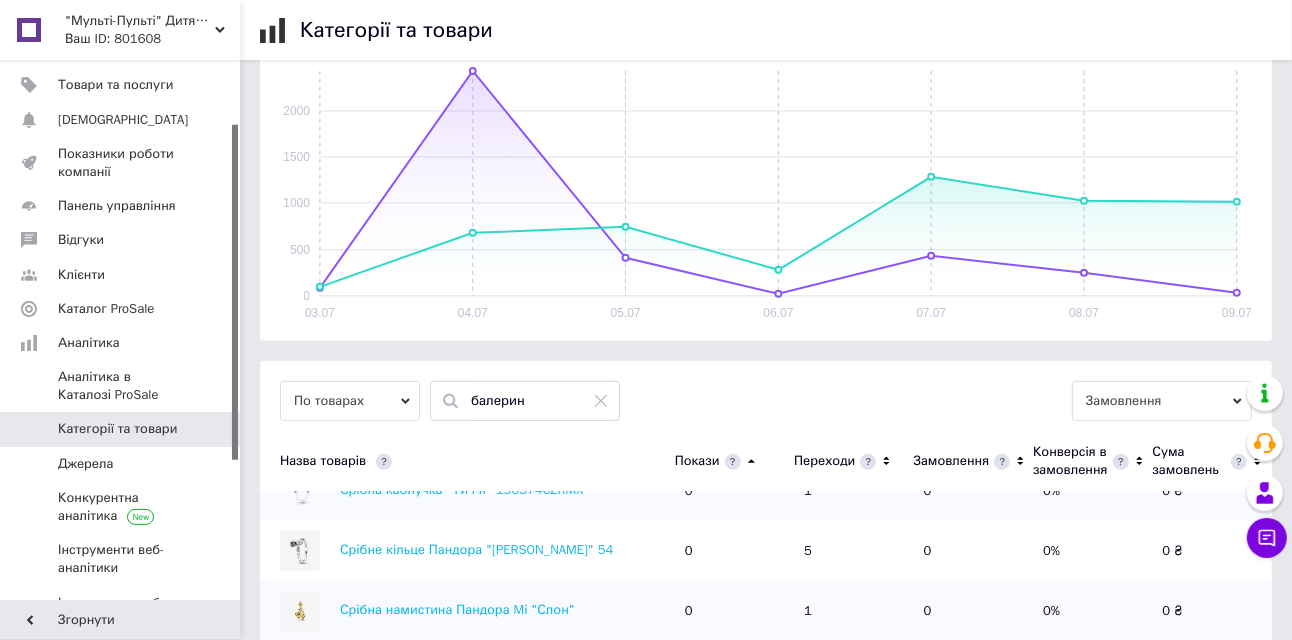 scroll, scrollTop: 0, scrollLeft: 0, axis: both 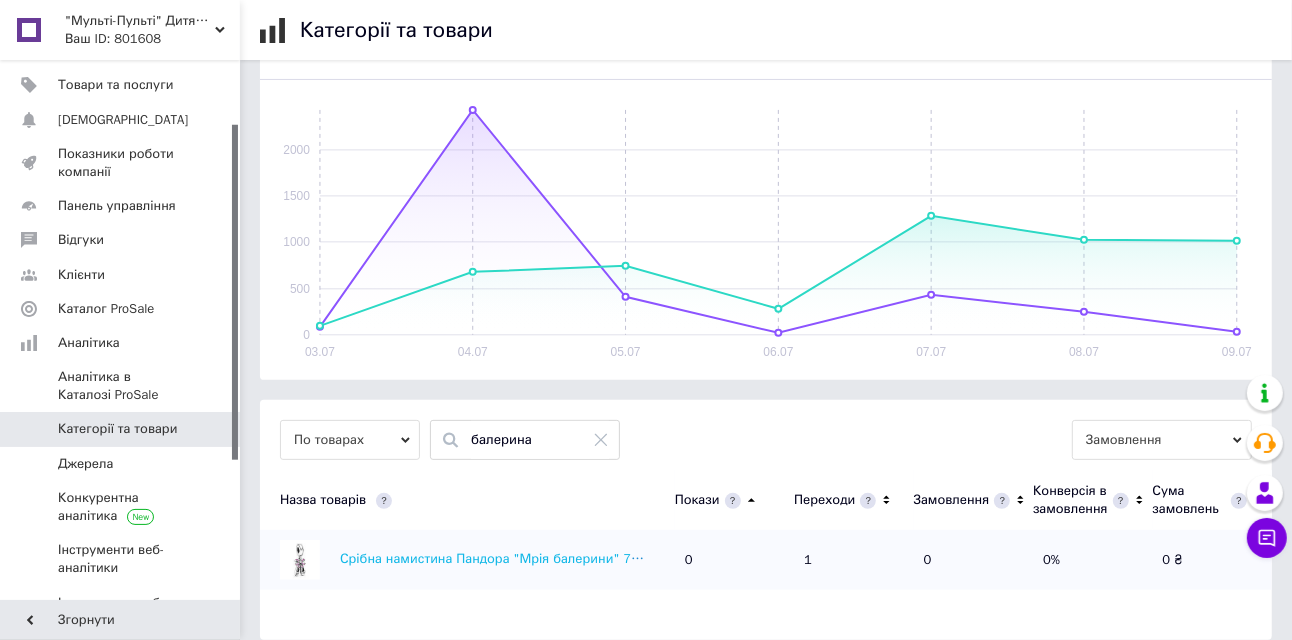 type on "балерина" 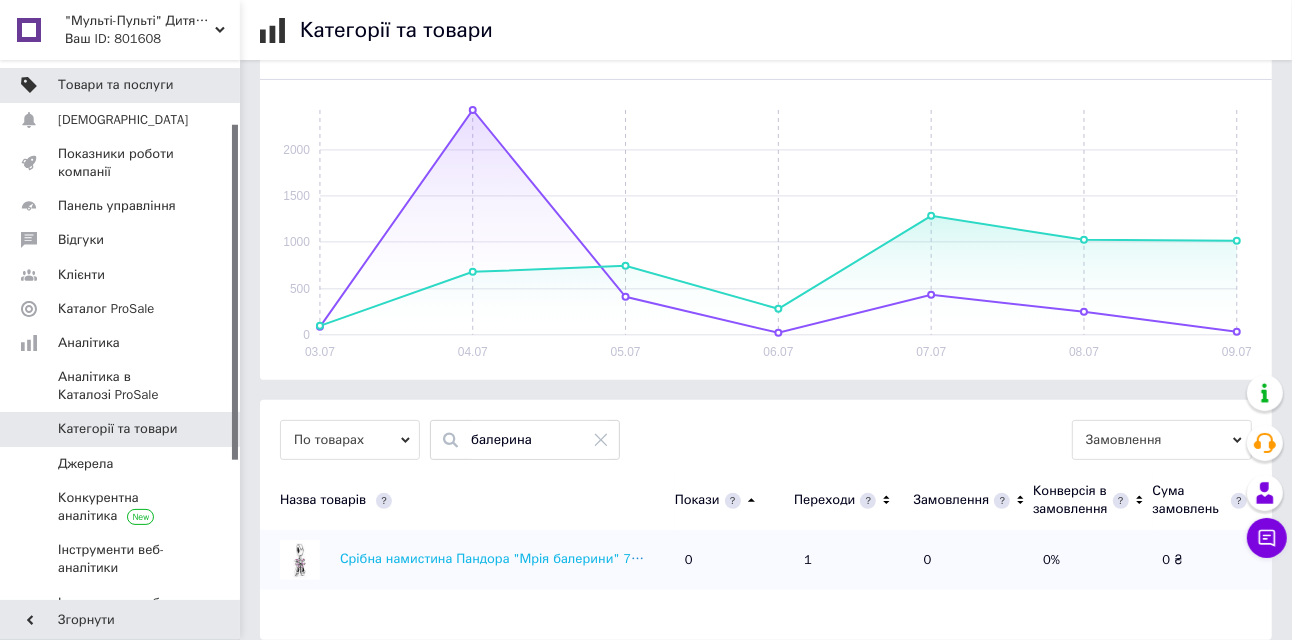 click on "Товари та послуги" at bounding box center [123, 85] 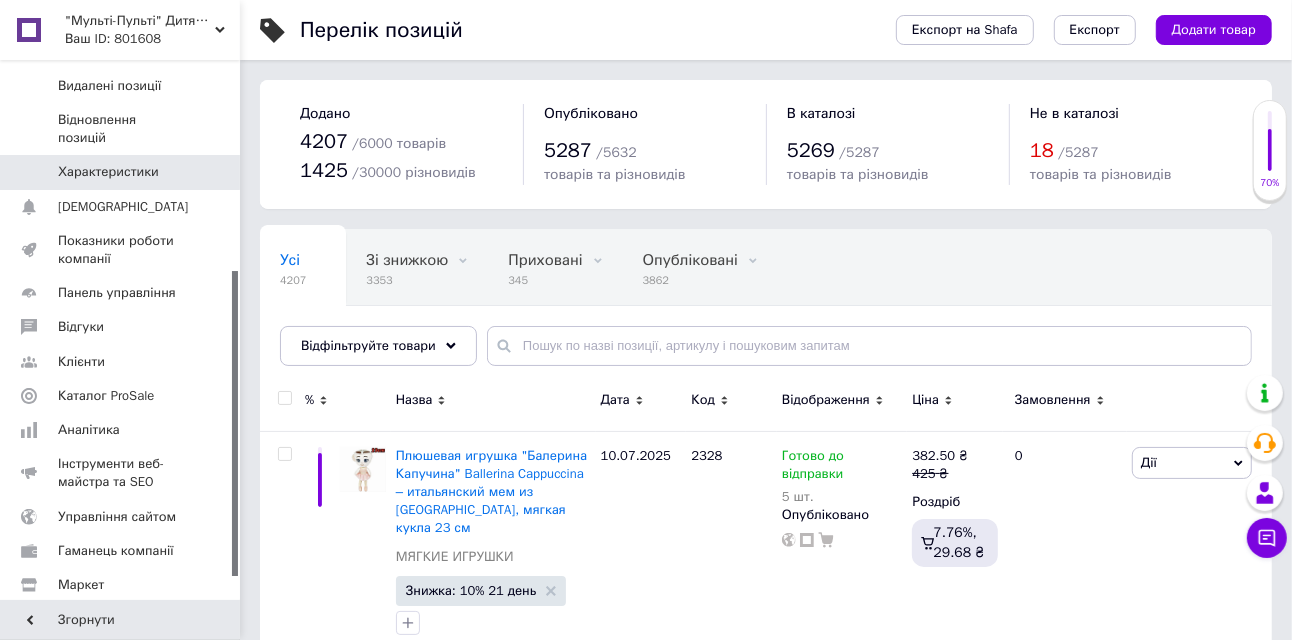 scroll, scrollTop: 409, scrollLeft: 0, axis: vertical 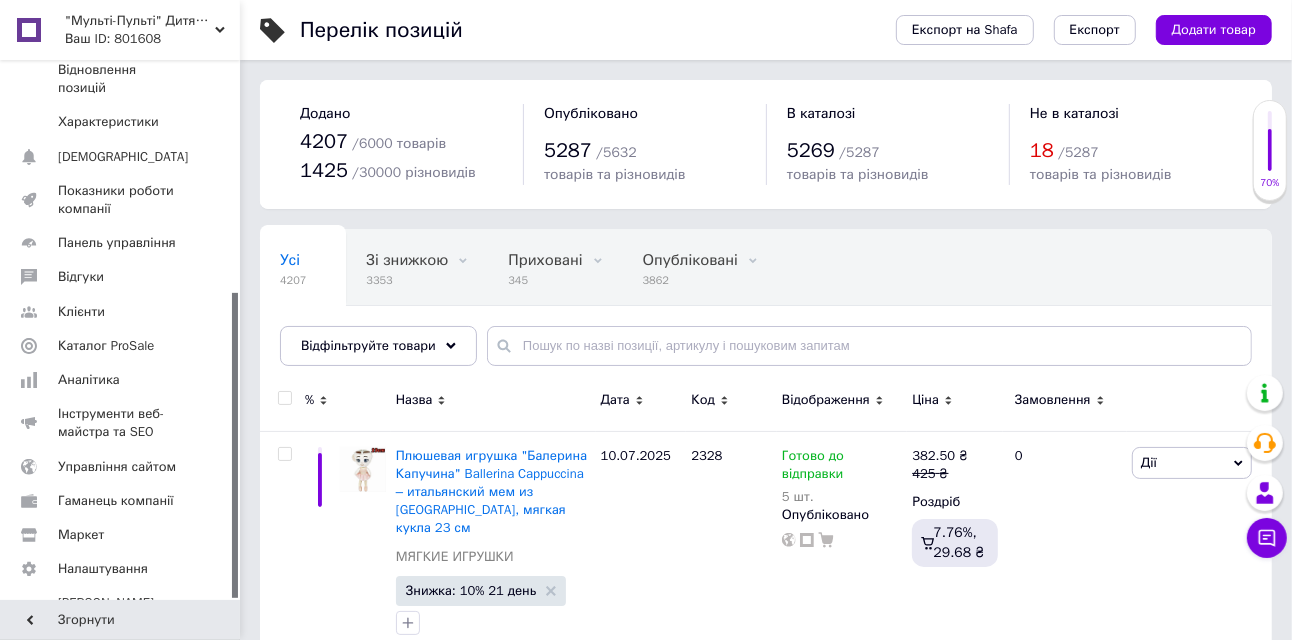click on "18" at bounding box center [1042, 150] 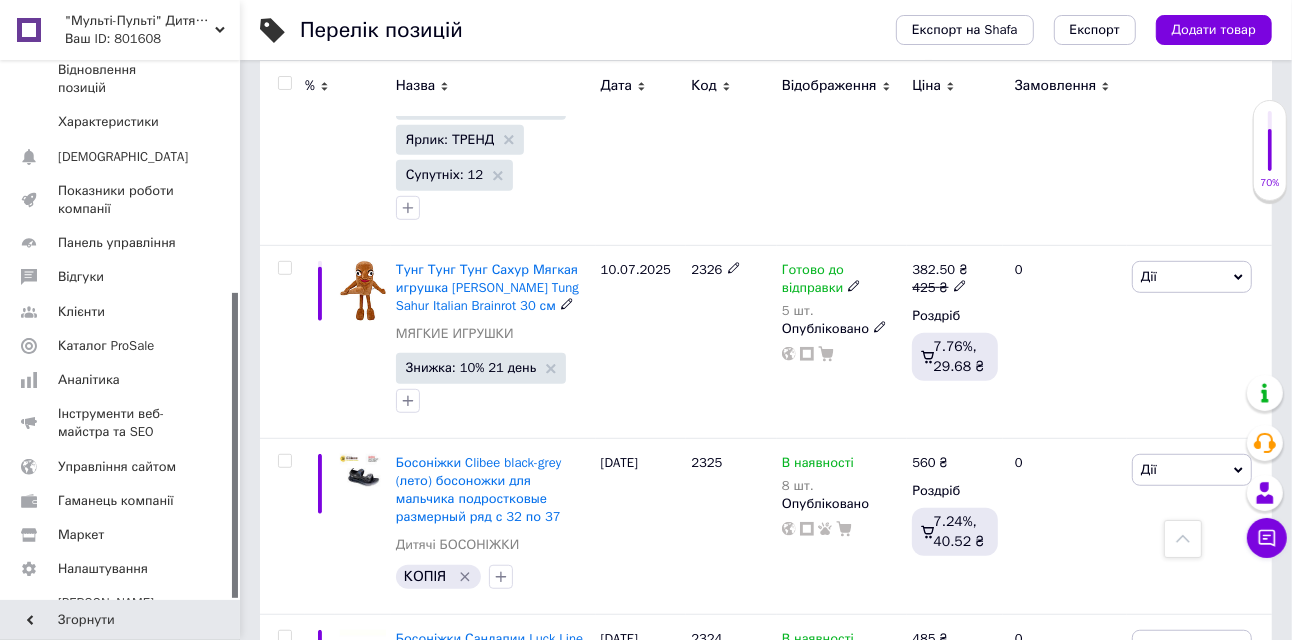 scroll, scrollTop: 900, scrollLeft: 0, axis: vertical 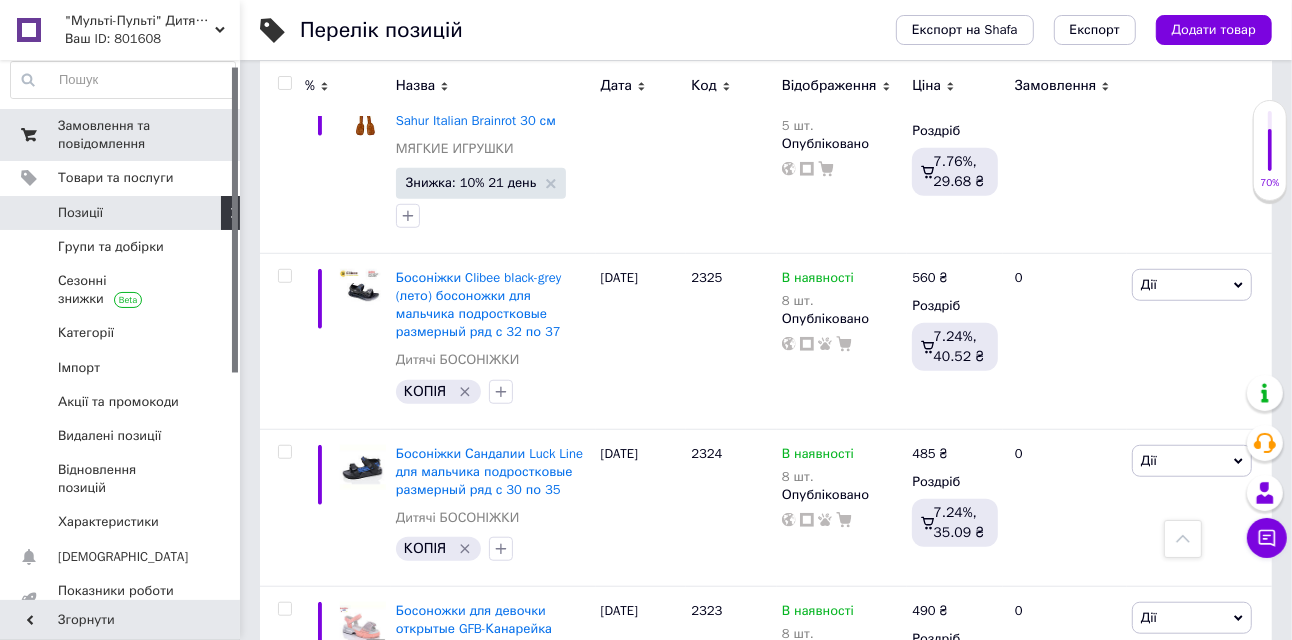 click on "Замовлення та повідомлення" at bounding box center (121, 135) 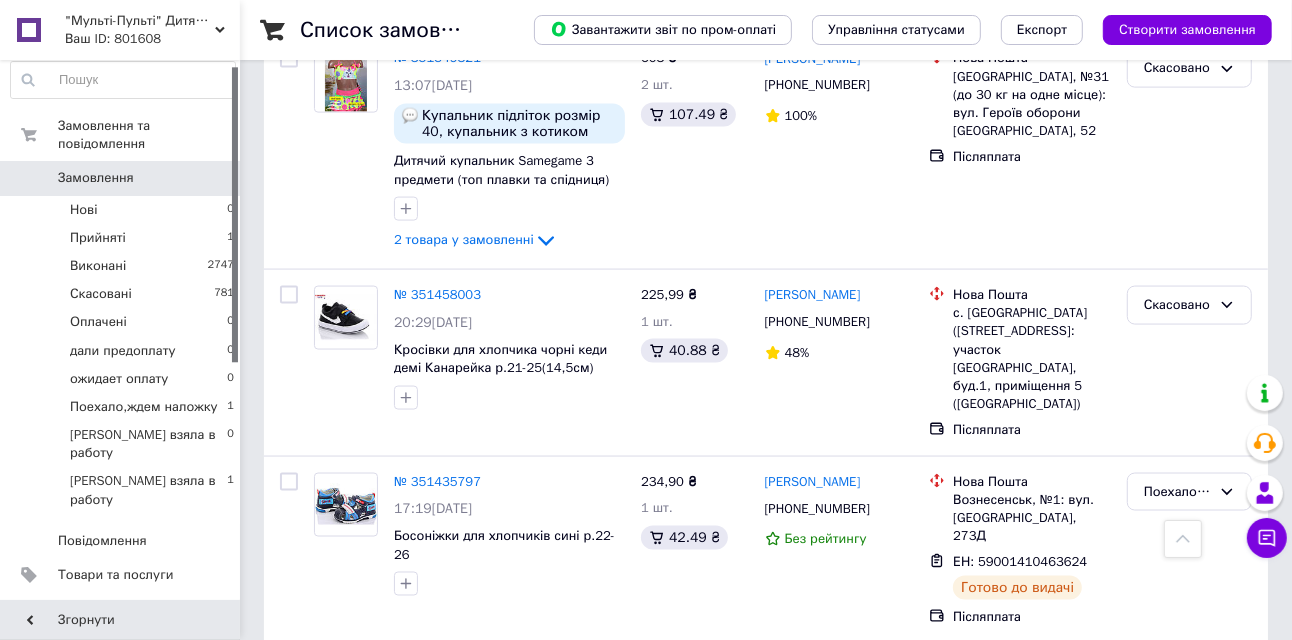 scroll, scrollTop: 2100, scrollLeft: 0, axis: vertical 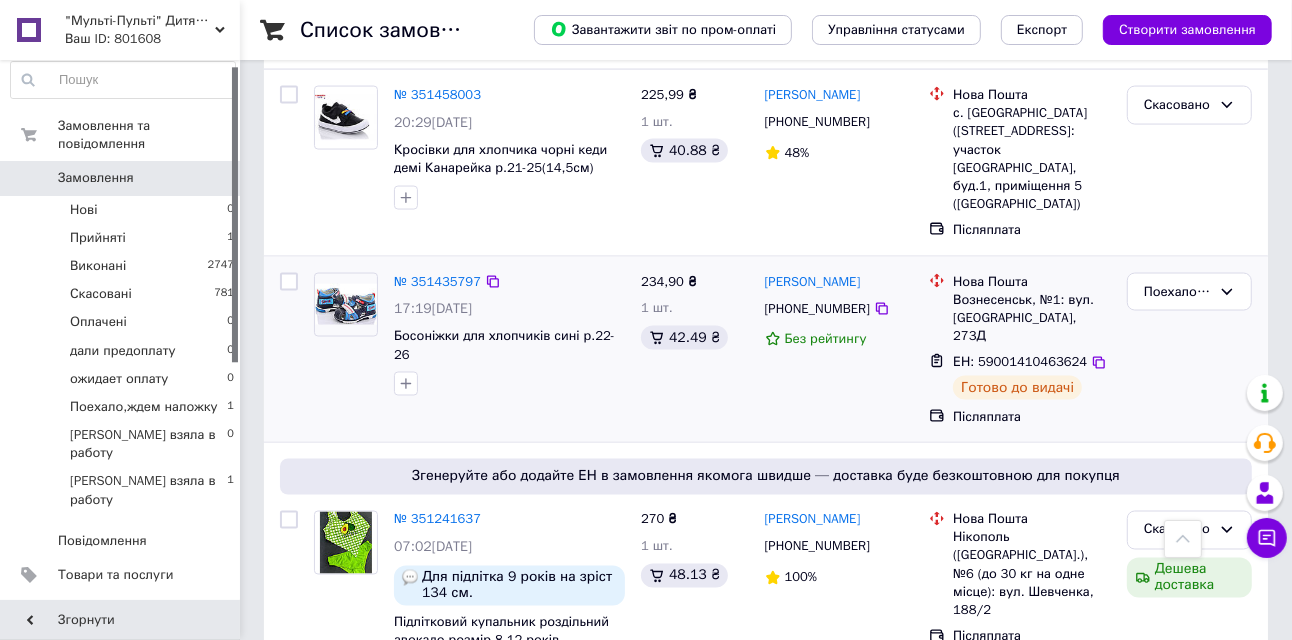 click on "Готово до видачі" at bounding box center (1017, 388) 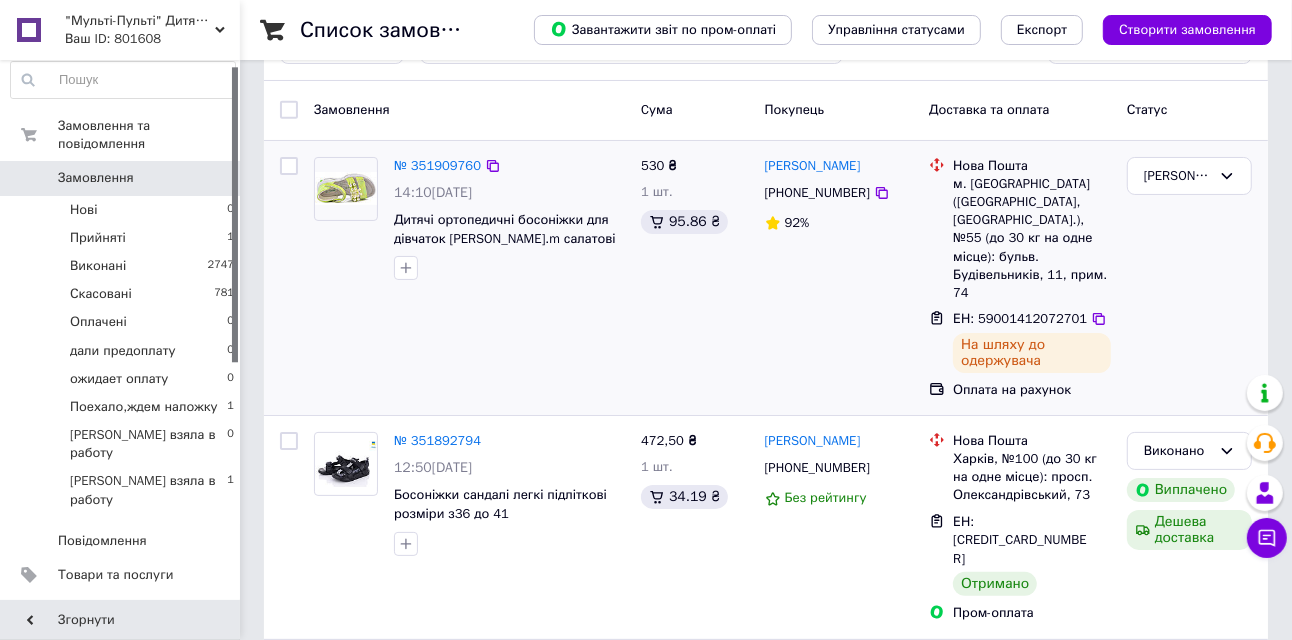 scroll, scrollTop: 0, scrollLeft: 0, axis: both 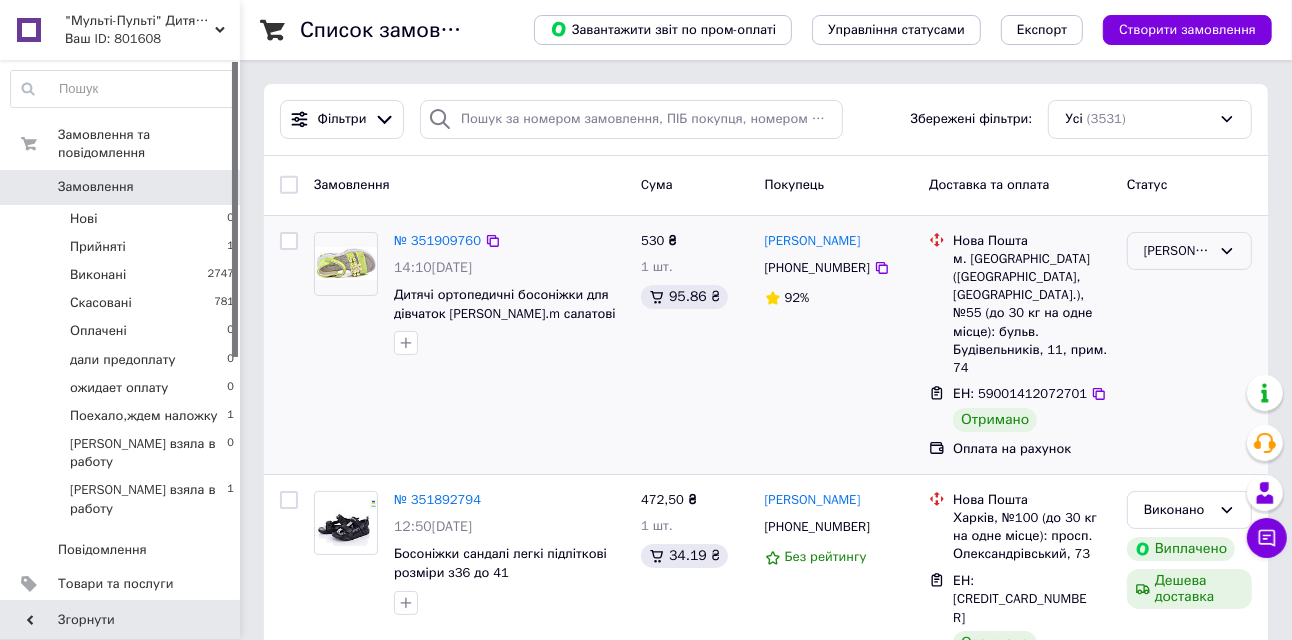 click 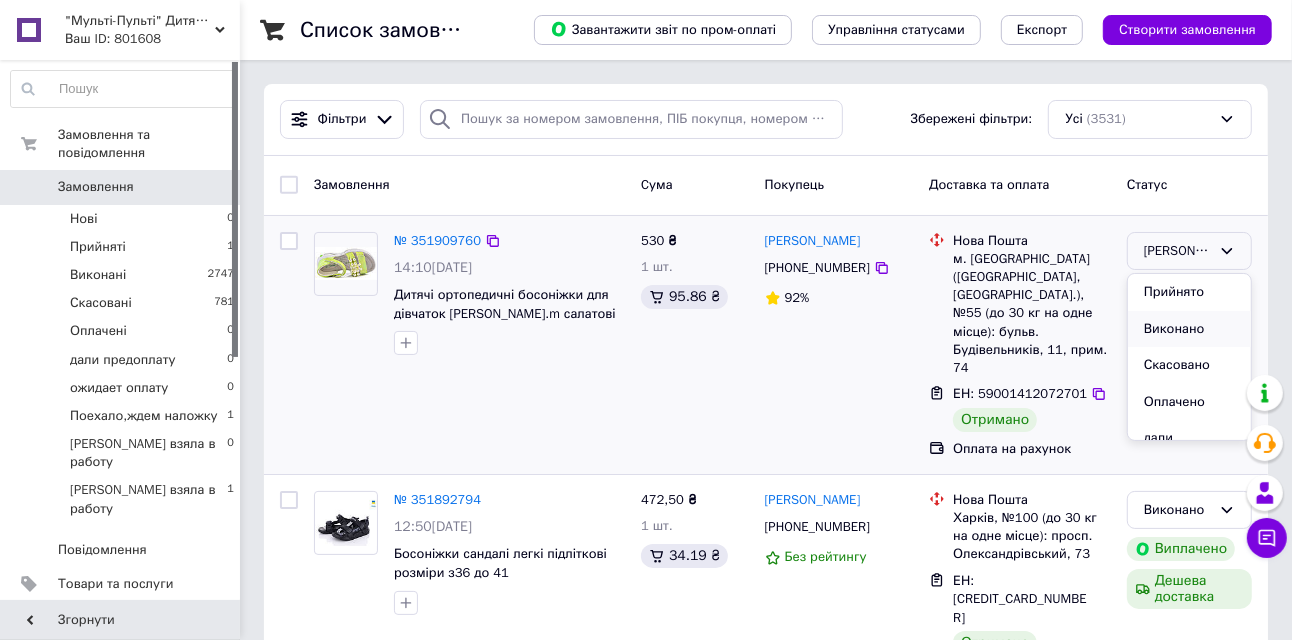 click on "Виконано" at bounding box center [1189, 329] 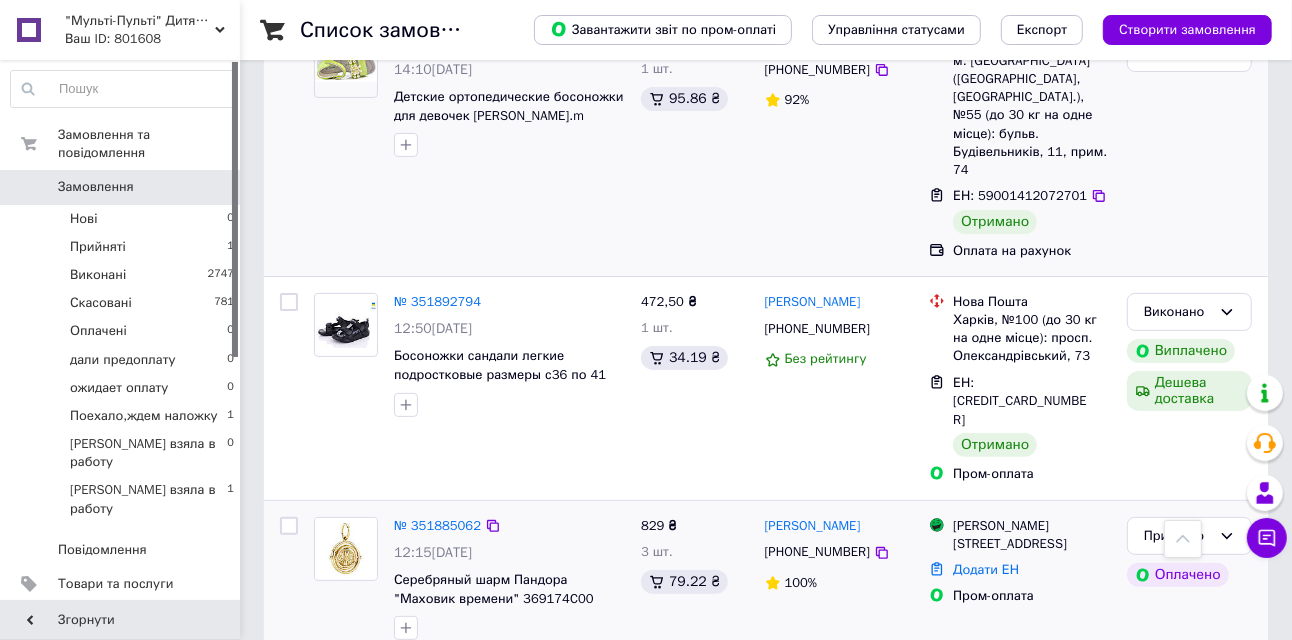 scroll, scrollTop: 0, scrollLeft: 0, axis: both 